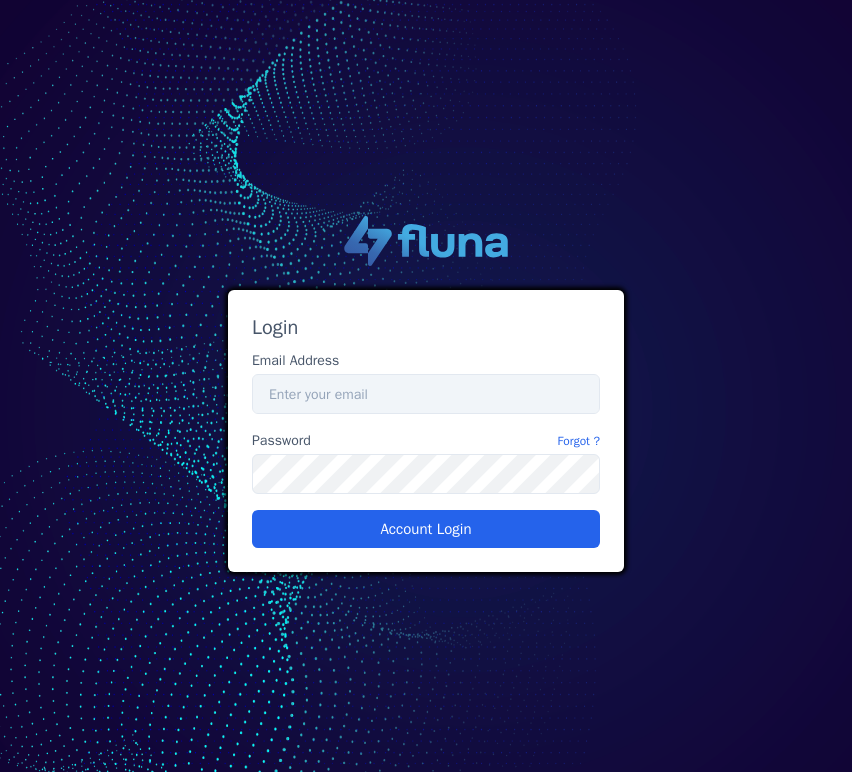 scroll, scrollTop: 0, scrollLeft: 0, axis: both 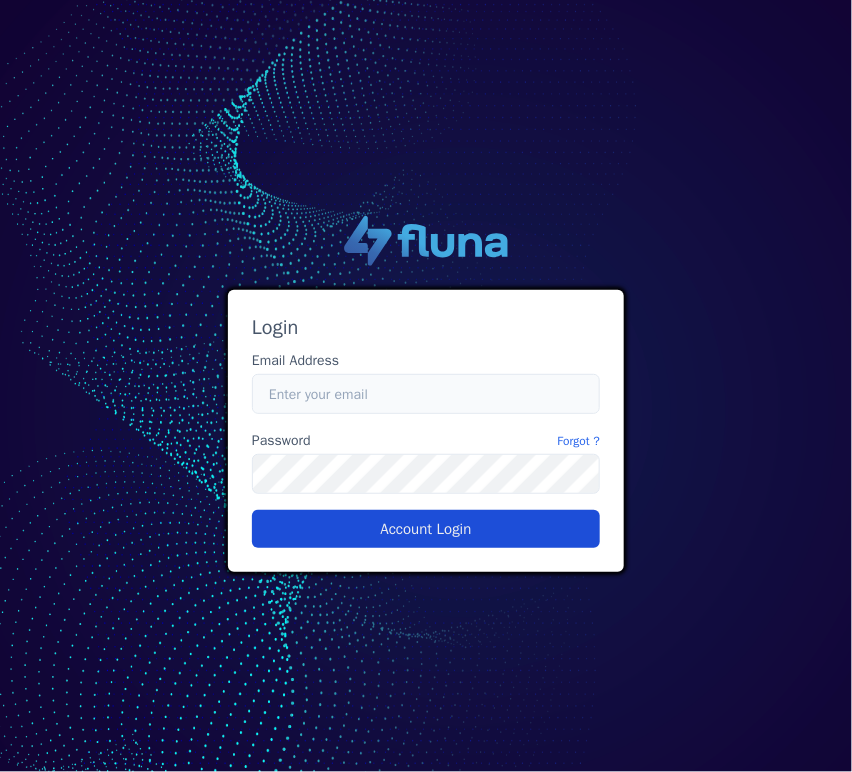type on "[PERSON_NAME][EMAIL_ADDRESS][PERSON_NAME][DOMAIN_NAME]" 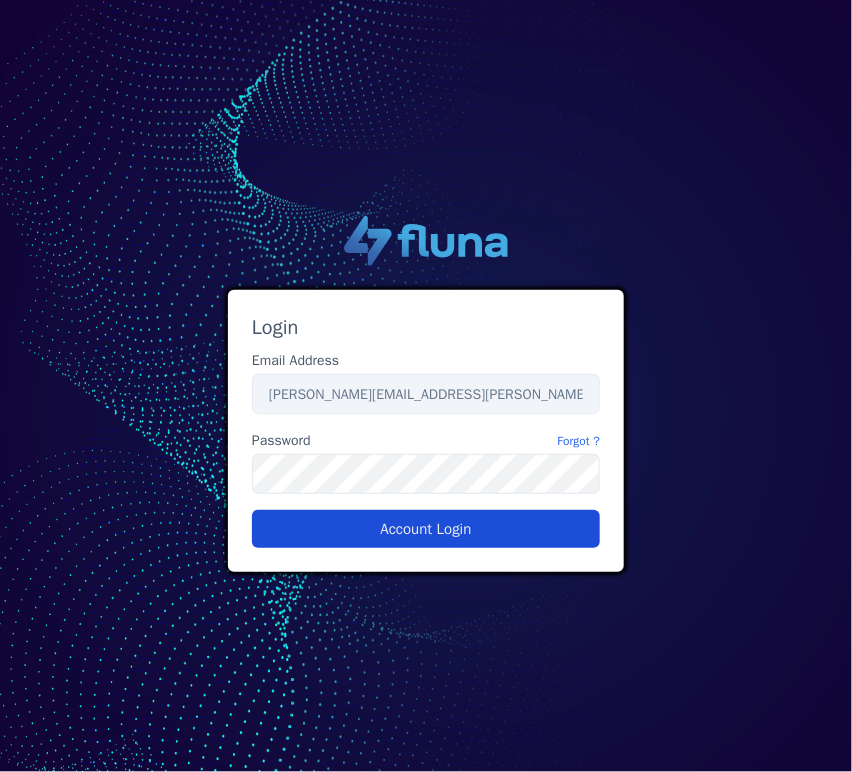 click on "Account Login" at bounding box center (426, 529) 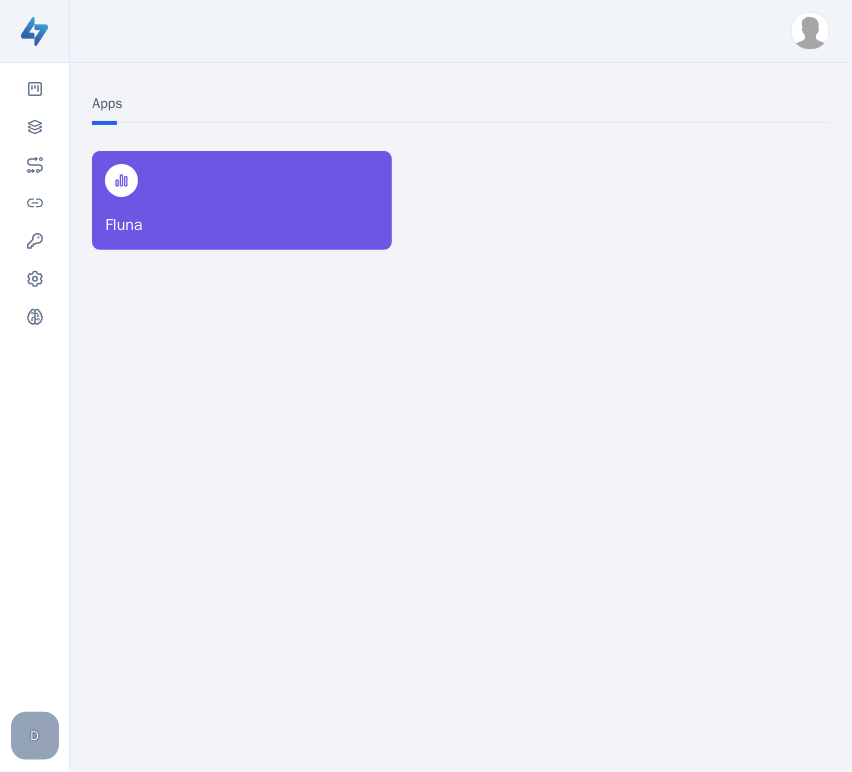 click at bounding box center (810, 31) 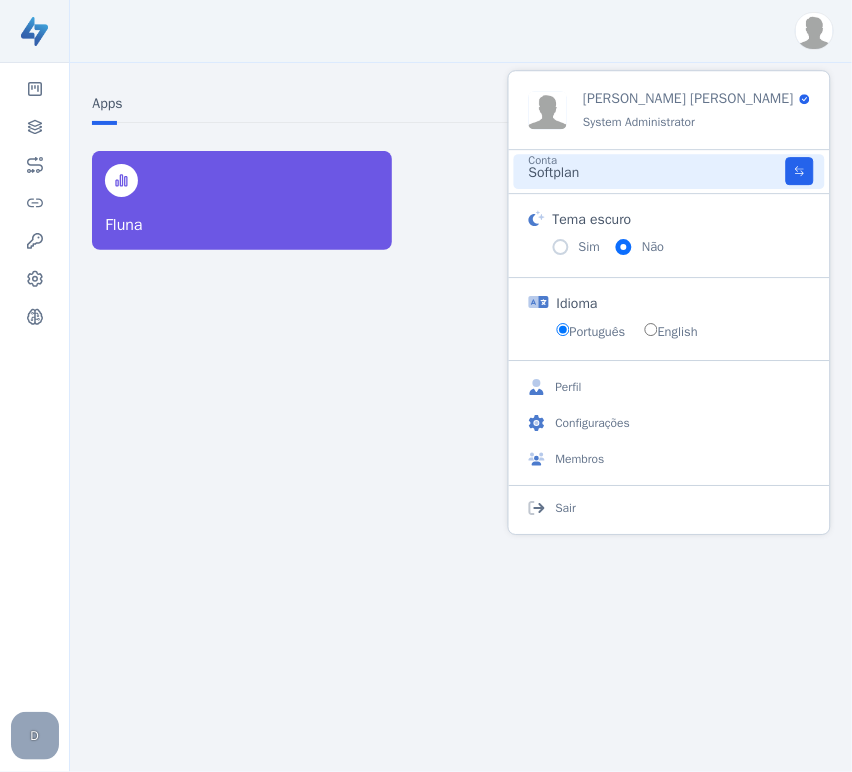 click on "Softplan" at bounding box center (657, 174) 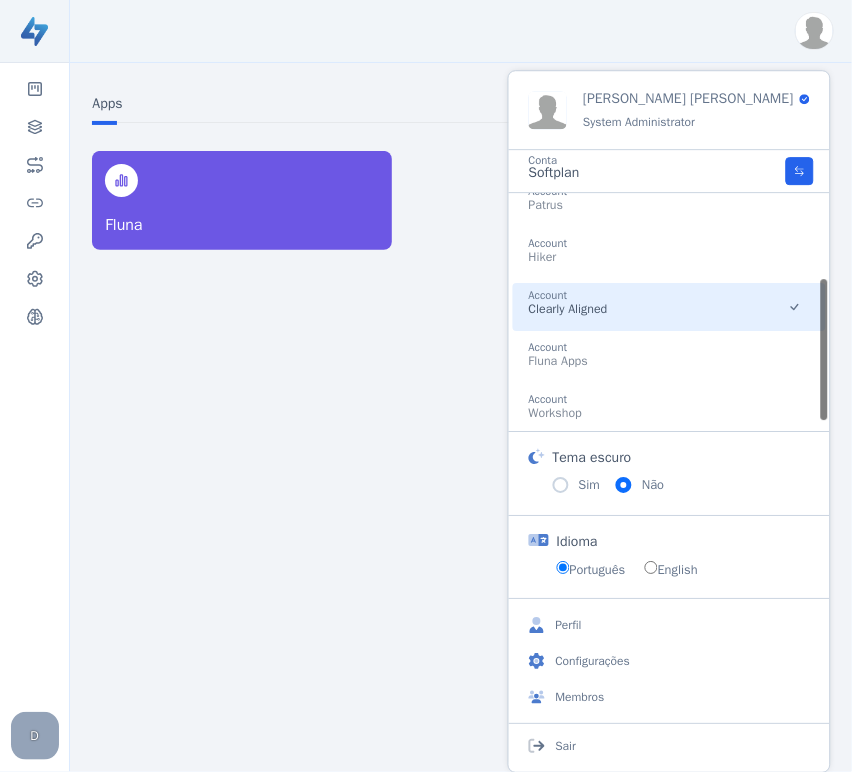 scroll, scrollTop: 136, scrollLeft: 0, axis: vertical 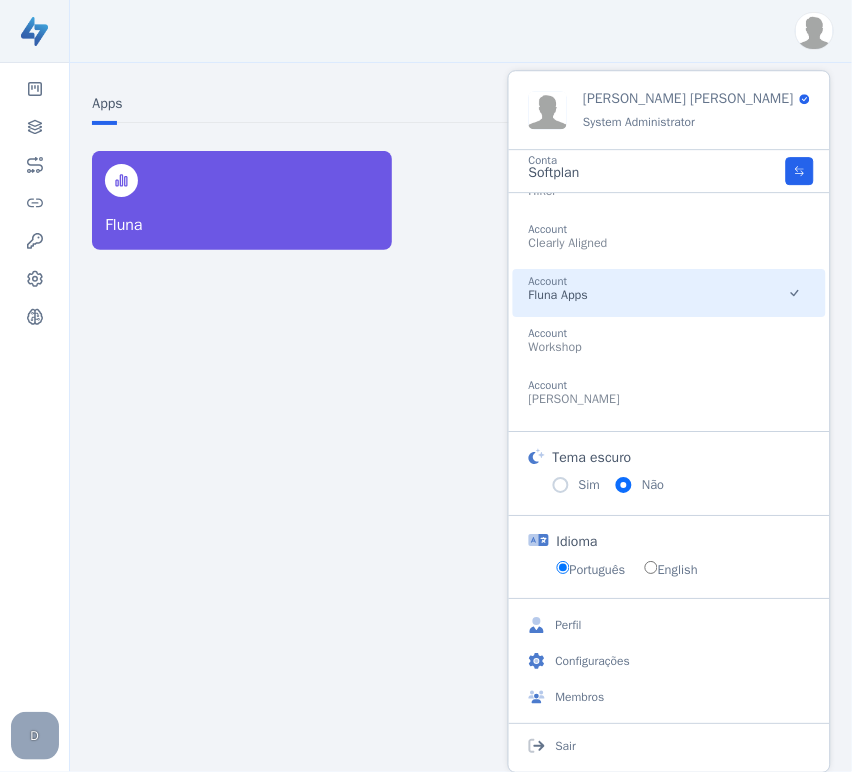 click on "Account Fluna Apps" at bounding box center (669, 293) 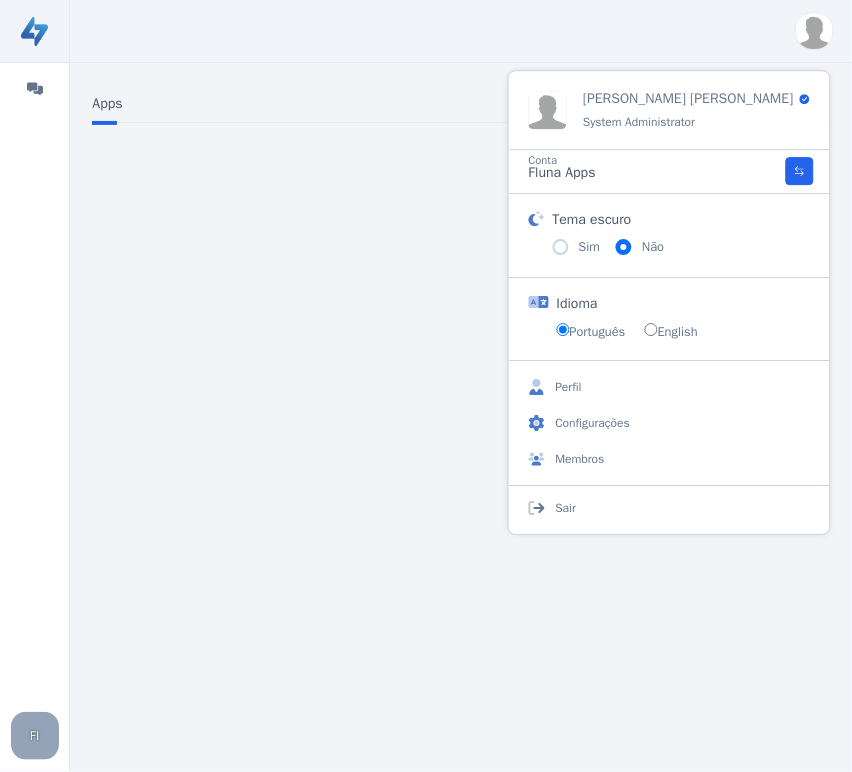 click on "Apps" at bounding box center (460, 390) 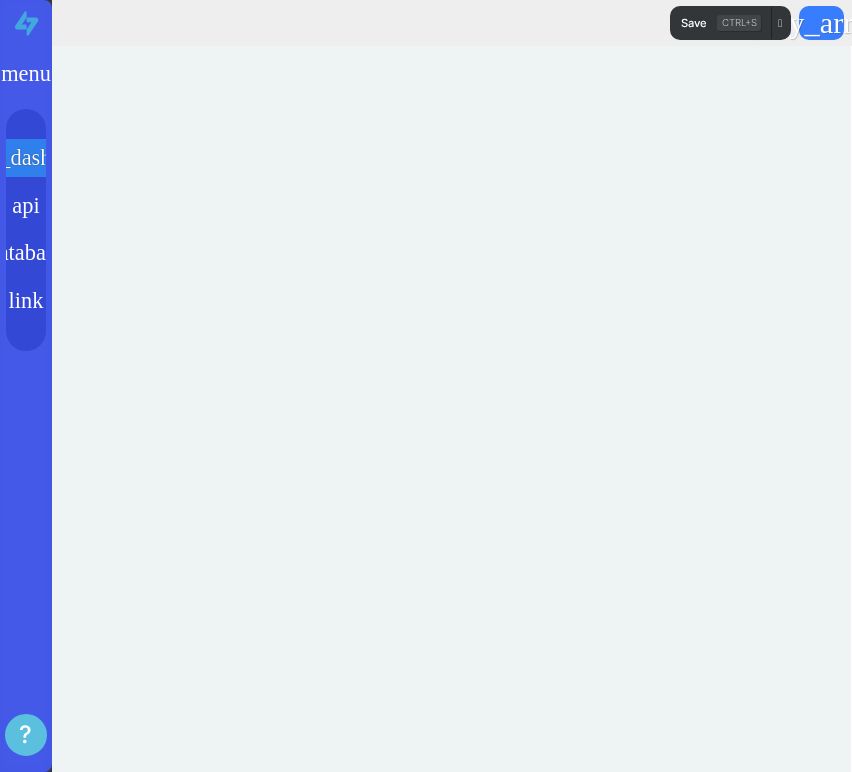 scroll, scrollTop: 0, scrollLeft: 0, axis: both 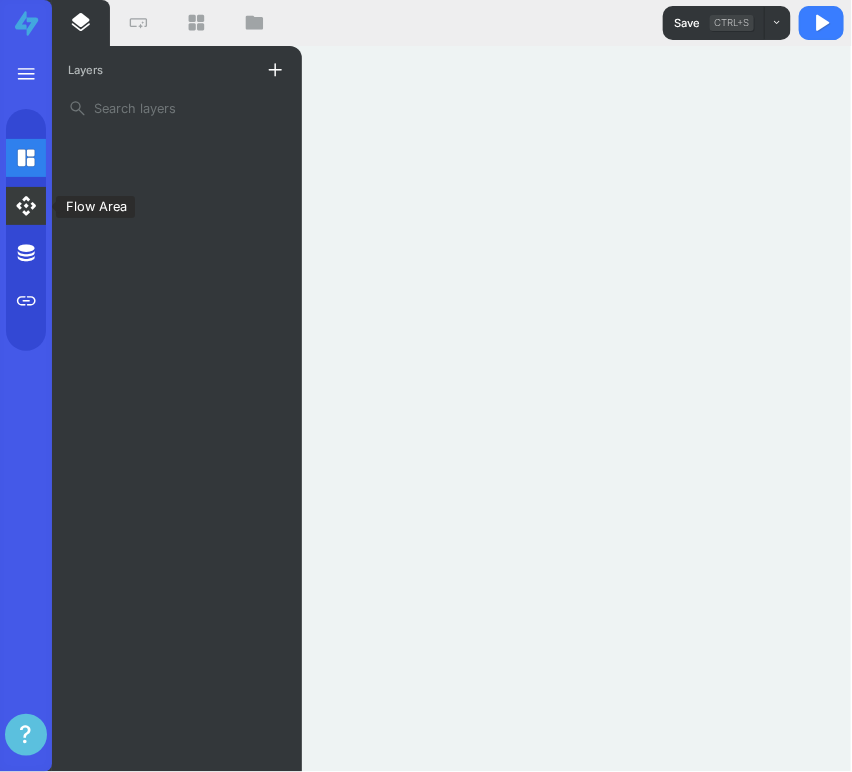 click on "api" at bounding box center [26, 206] 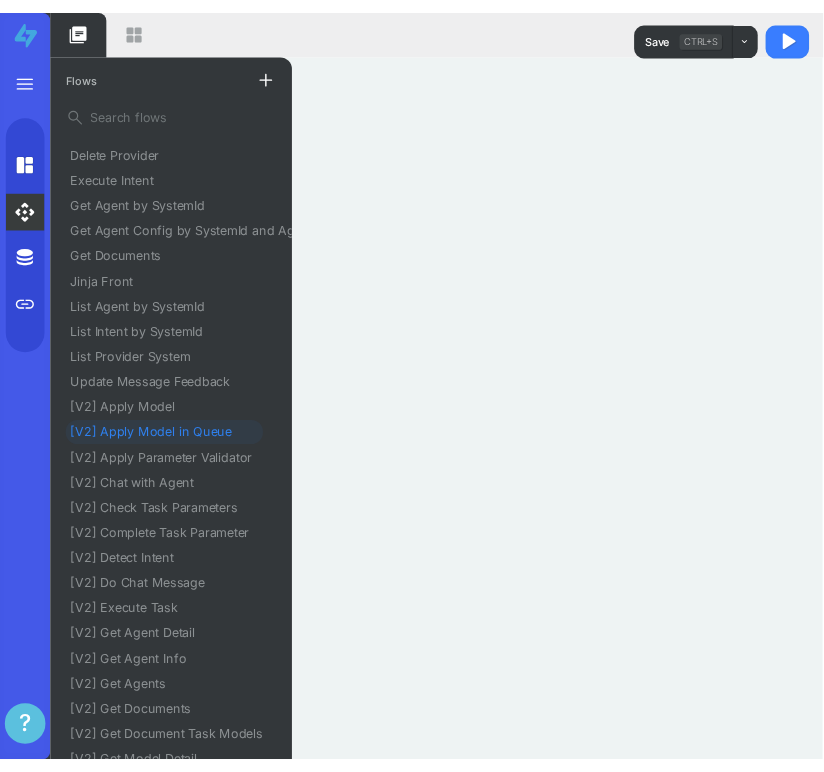 scroll, scrollTop: 222, scrollLeft: 0, axis: vertical 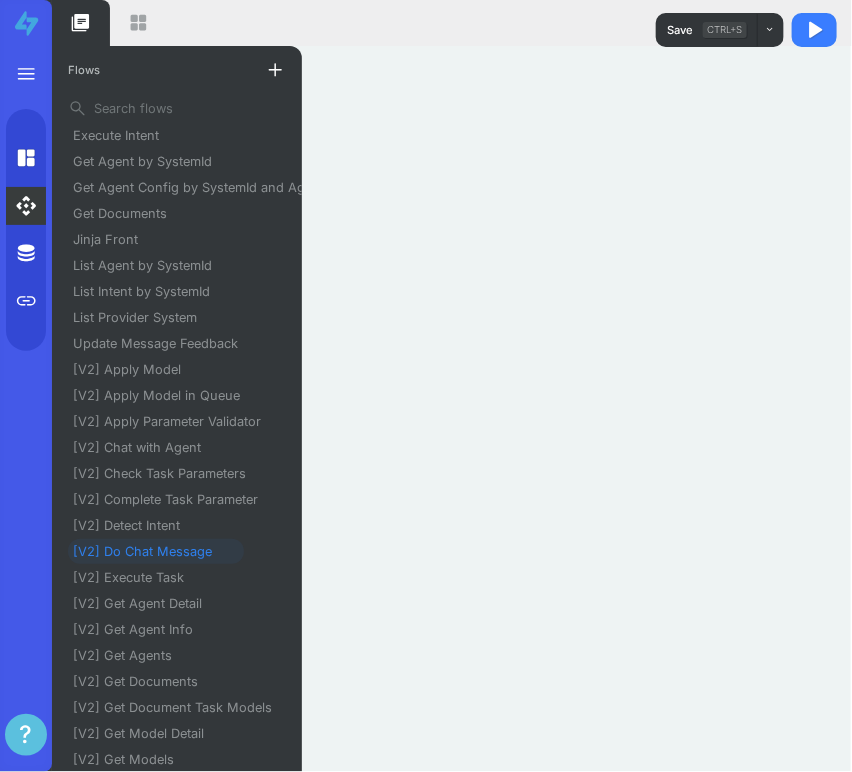 click on "[V2] Do Chat Message" at bounding box center [150, 551] 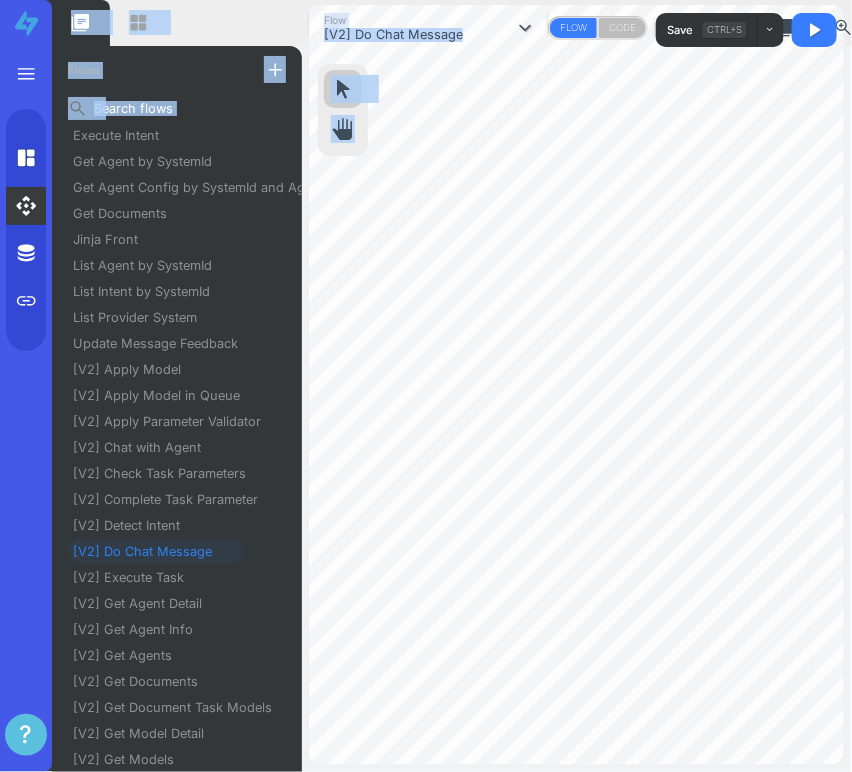 drag, startPoint x: 850, startPoint y: 250, endPoint x: 864, endPoint y: 250, distance: 14 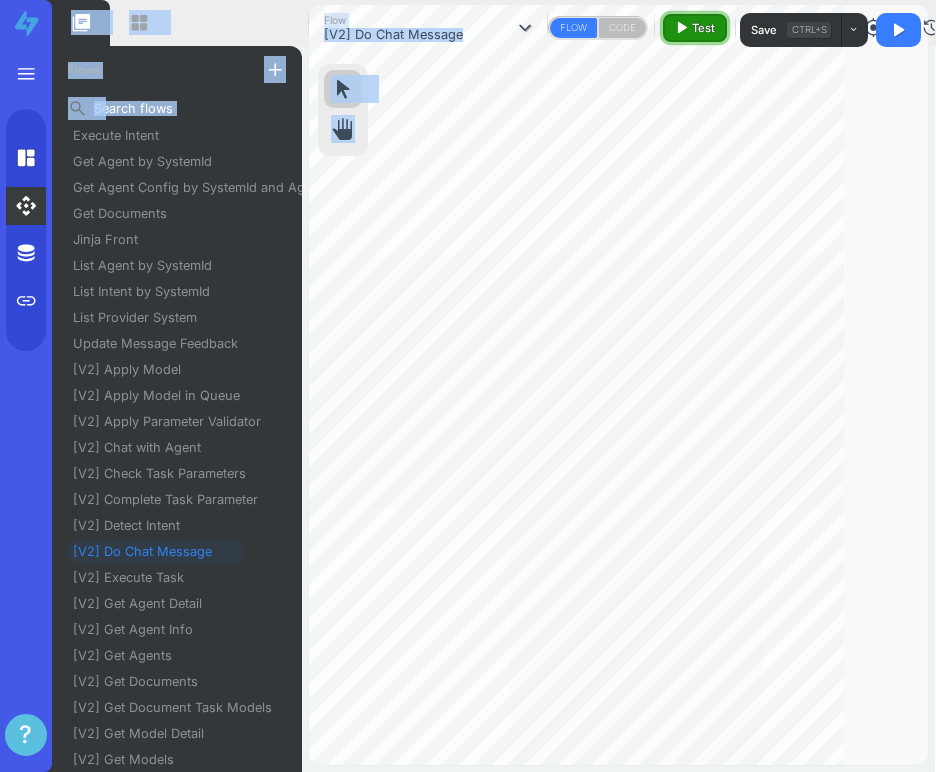 click on "play_arrow  Test" at bounding box center (694, 28) 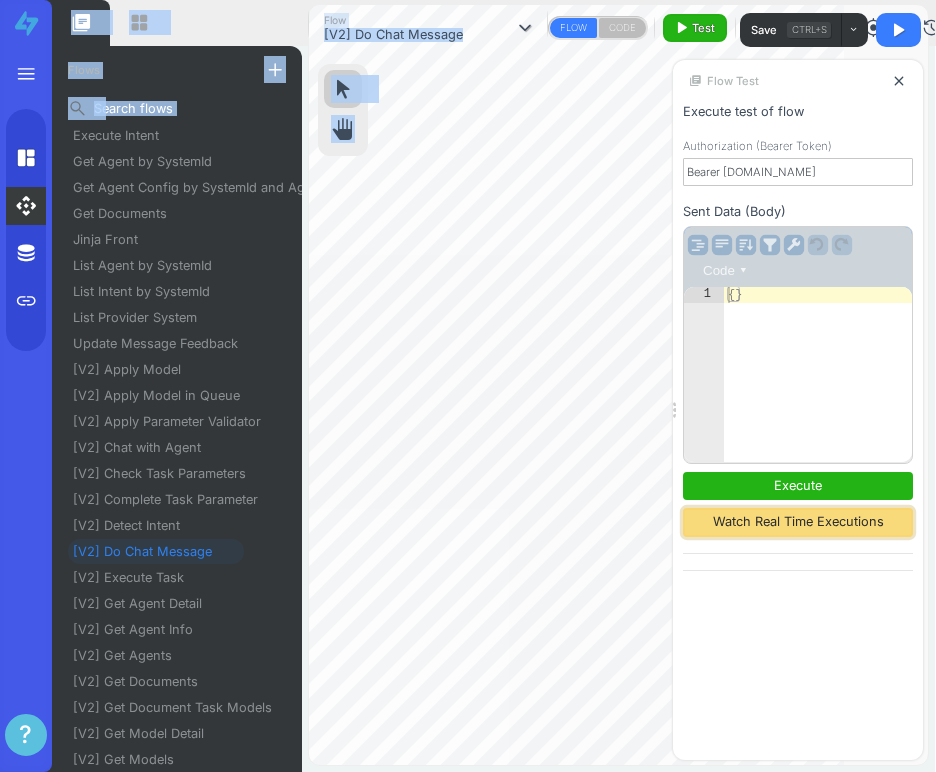 drag, startPoint x: 740, startPoint y: 519, endPoint x: 731, endPoint y: 511, distance: 12.0415945 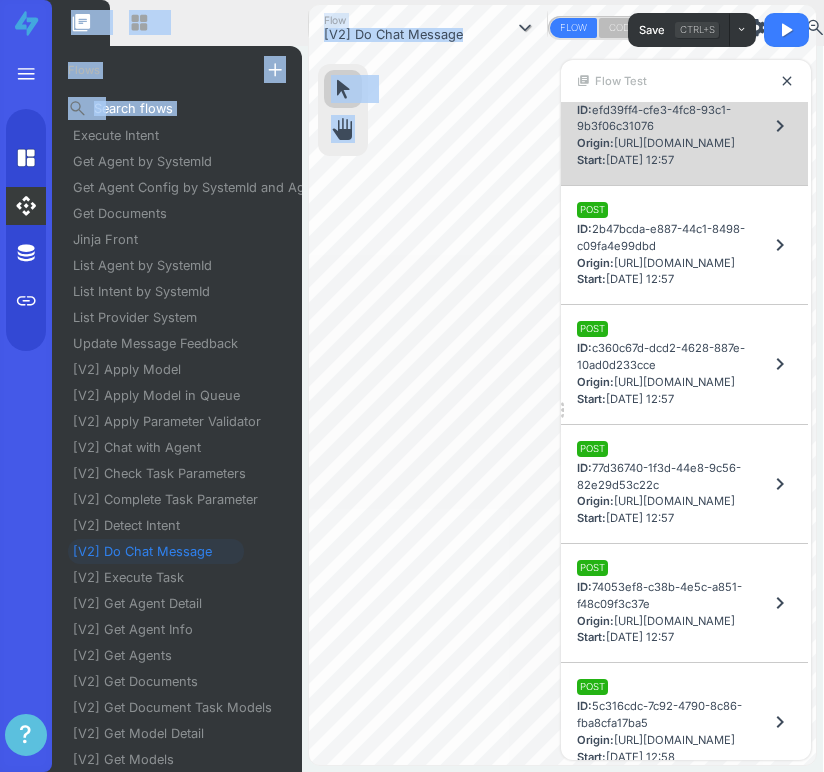 scroll, scrollTop: 8266, scrollLeft: 0, axis: vertical 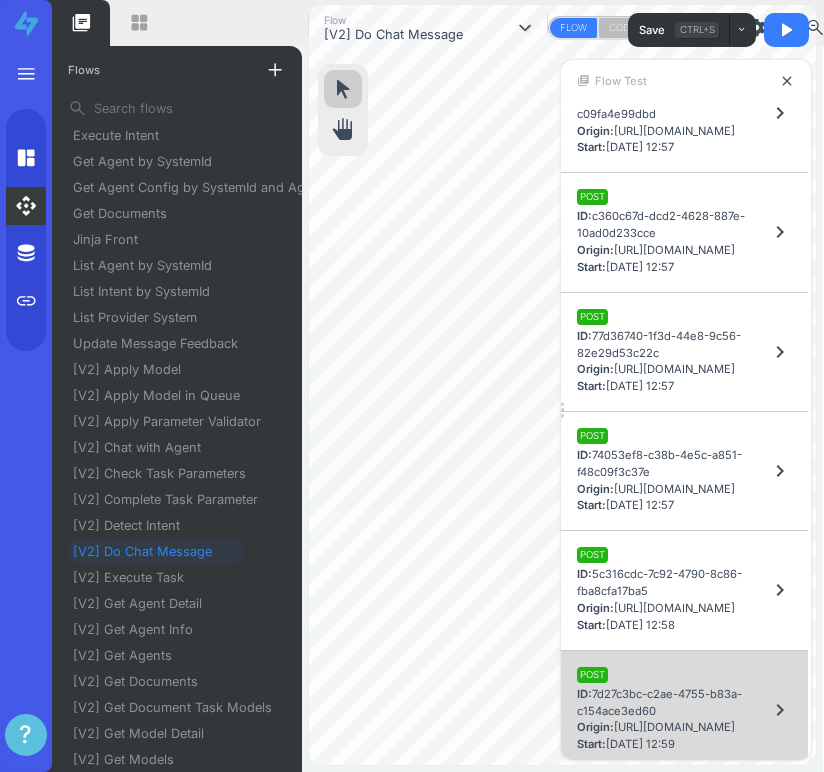 click on "ID:  7d27c3bc-c2ae-4755-b83a-c154ace3ed60" at bounding box center (672, 703) 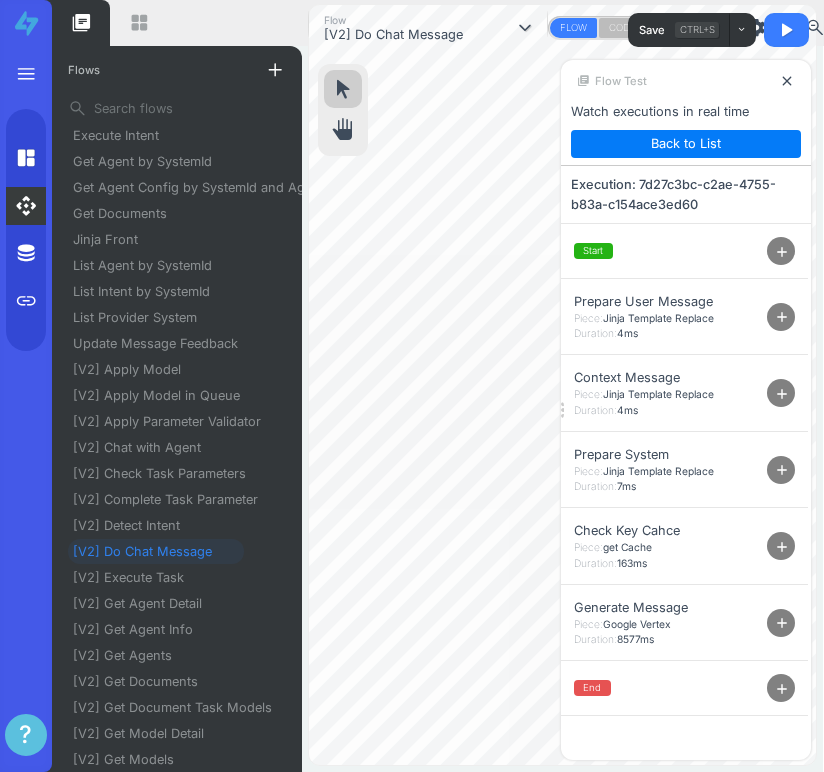 scroll, scrollTop: 0, scrollLeft: 0, axis: both 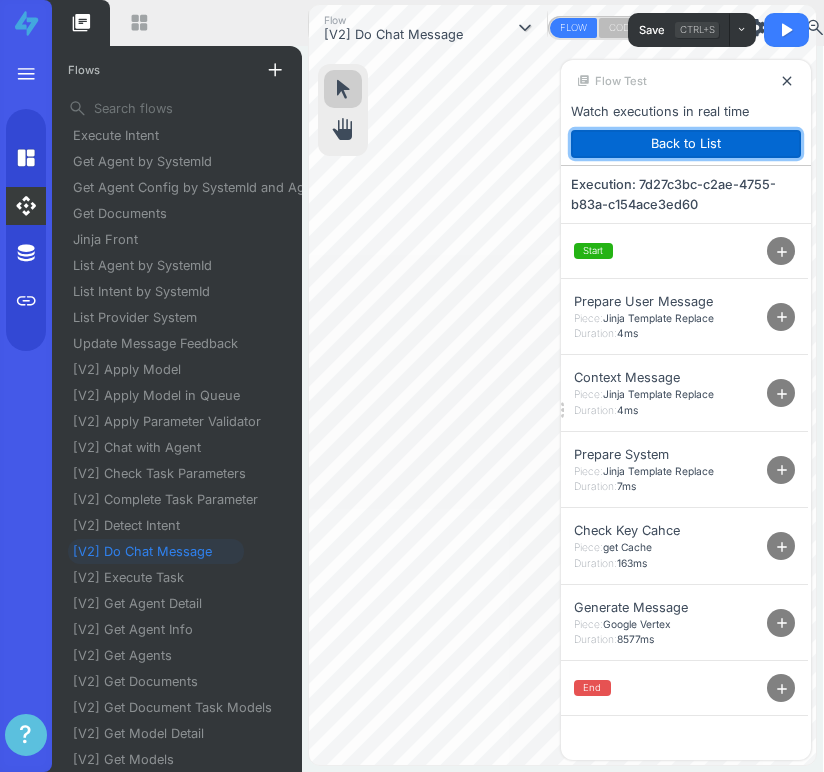 click on "Back to List" at bounding box center (686, 144) 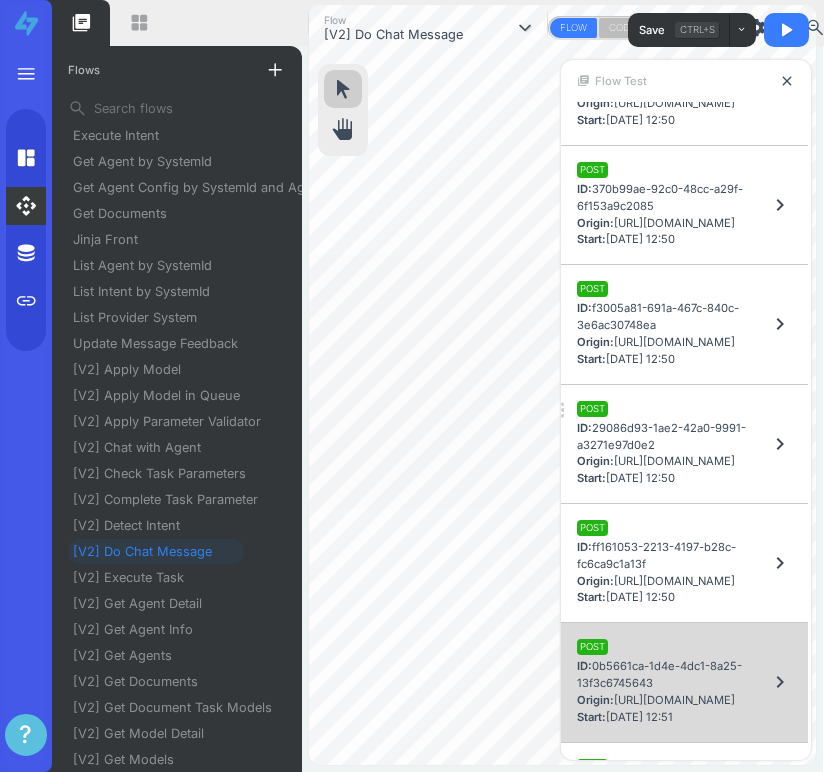 scroll, scrollTop: 666, scrollLeft: 0, axis: vertical 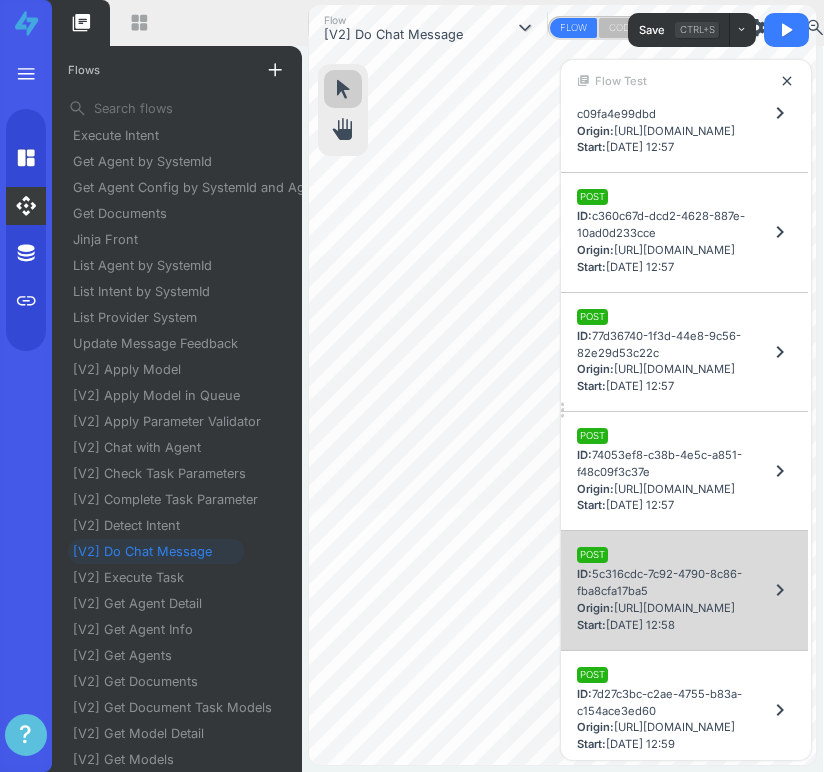 click on "ID:  5c316cdc-7c92-4790-8c86-fba8cfa17ba5" at bounding box center (672, 583) 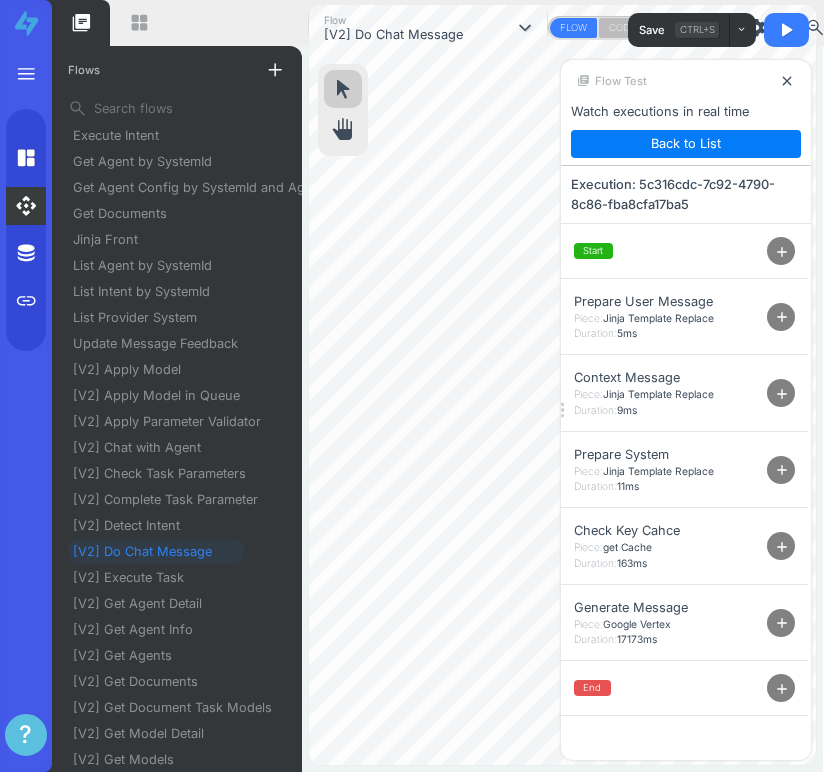 scroll, scrollTop: 0, scrollLeft: 0, axis: both 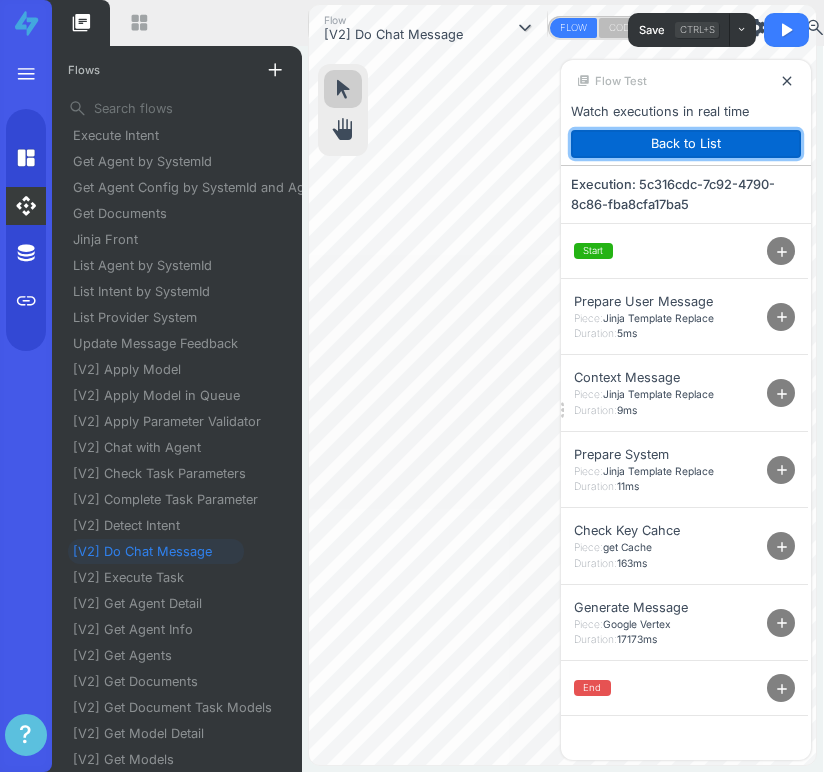 click on "Back to List" at bounding box center (686, 144) 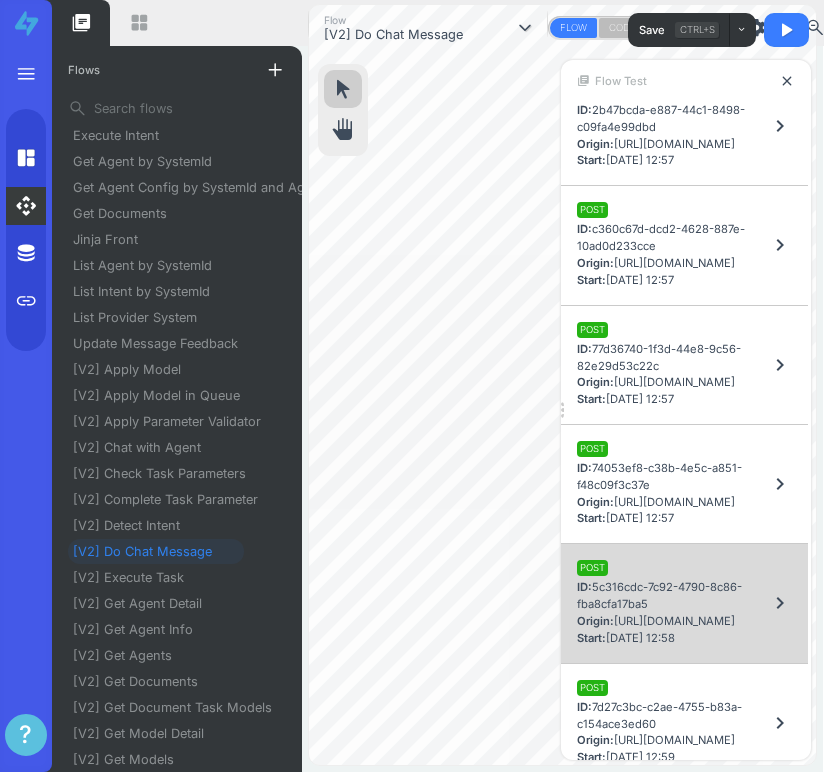 scroll, scrollTop: 8386, scrollLeft: 0, axis: vertical 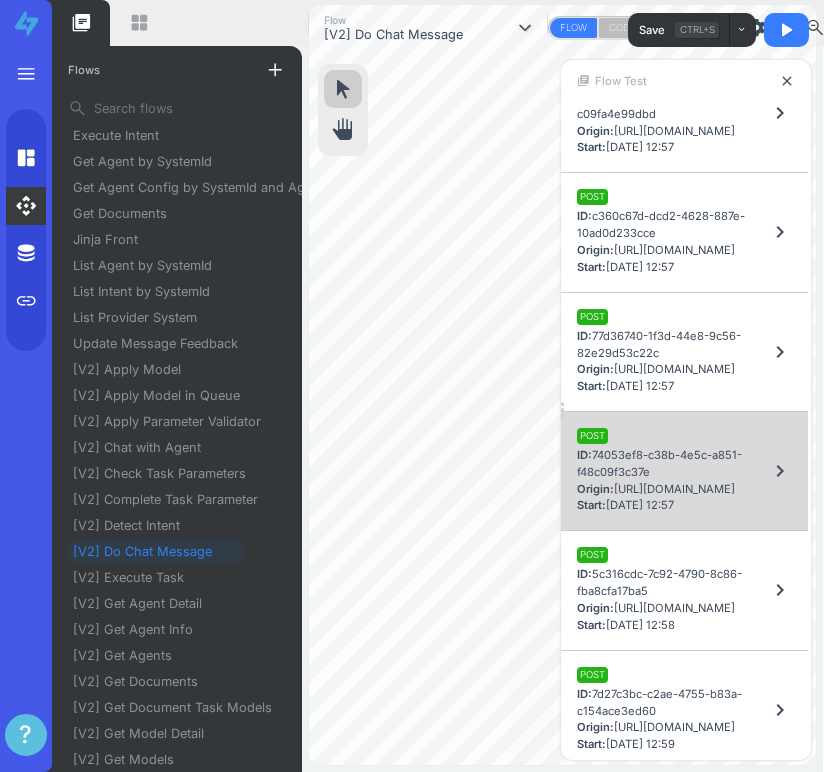 click on "ID:  74053ef8-c38b-4e5c-a851-f48c09f3c37e" at bounding box center (672, 464) 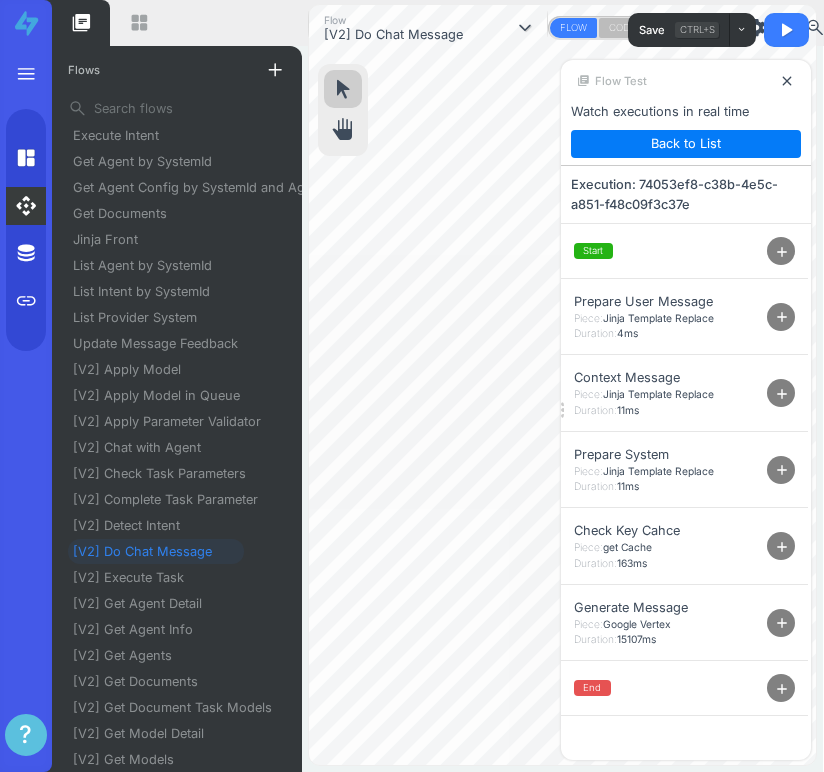 scroll, scrollTop: 0, scrollLeft: 0, axis: both 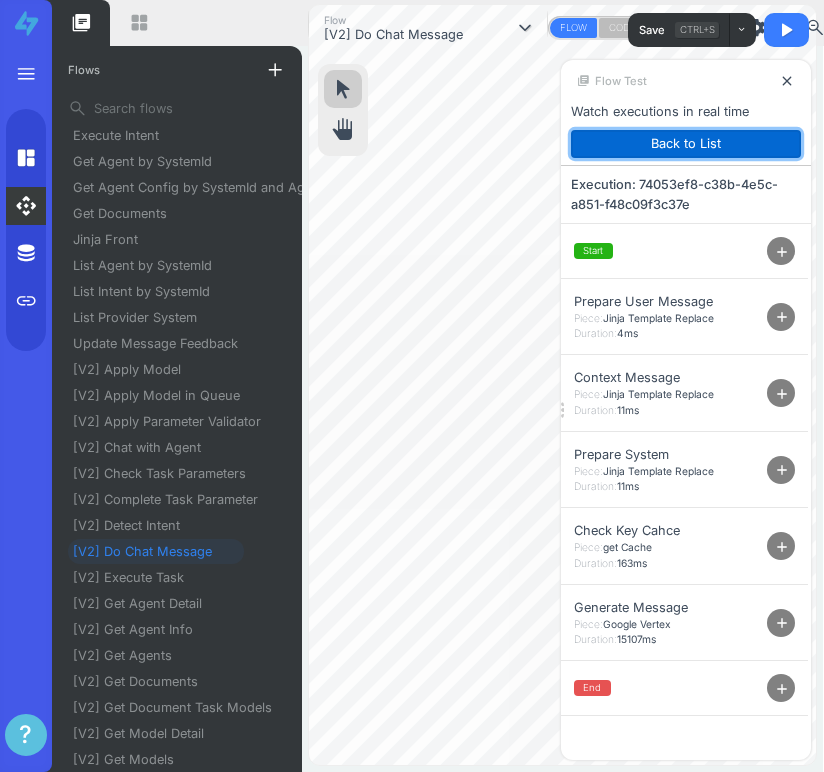 click on "Back to List" at bounding box center (686, 144) 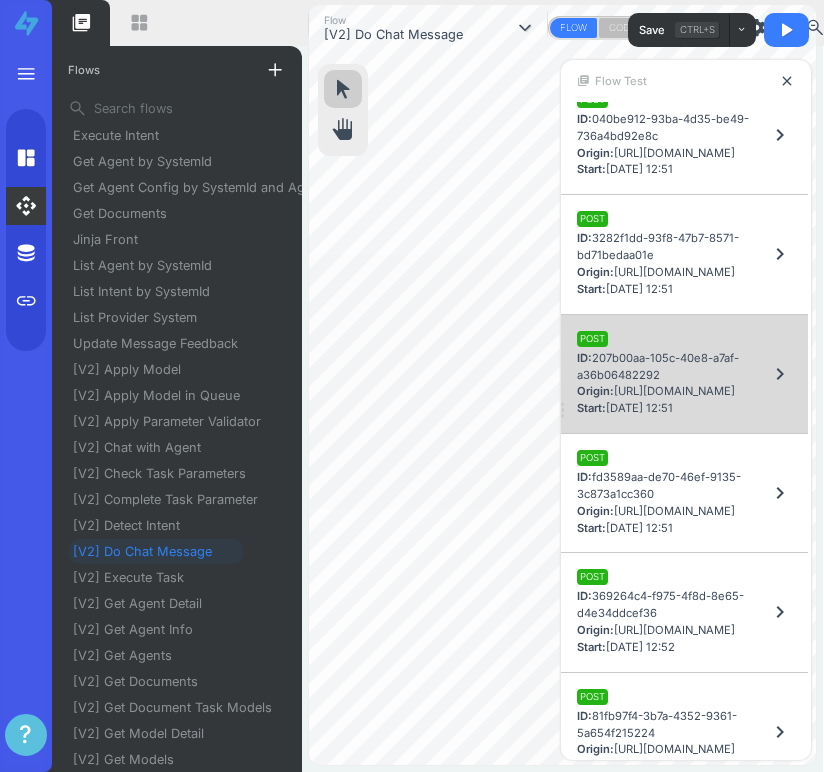 scroll, scrollTop: 1444, scrollLeft: 0, axis: vertical 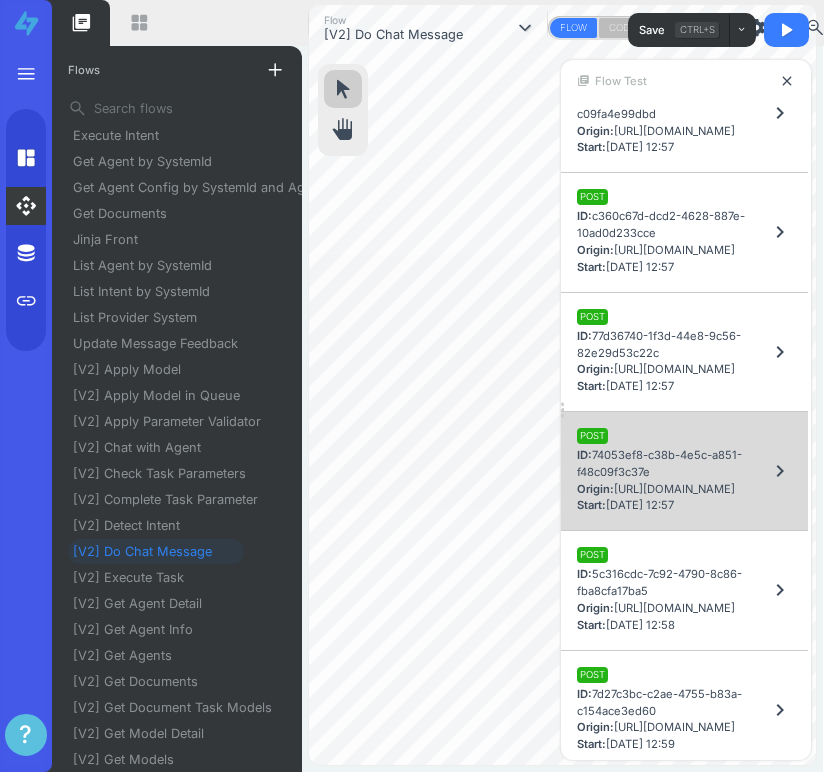click on "Origin:   [URL][DOMAIN_NAME]" at bounding box center [672, 489] 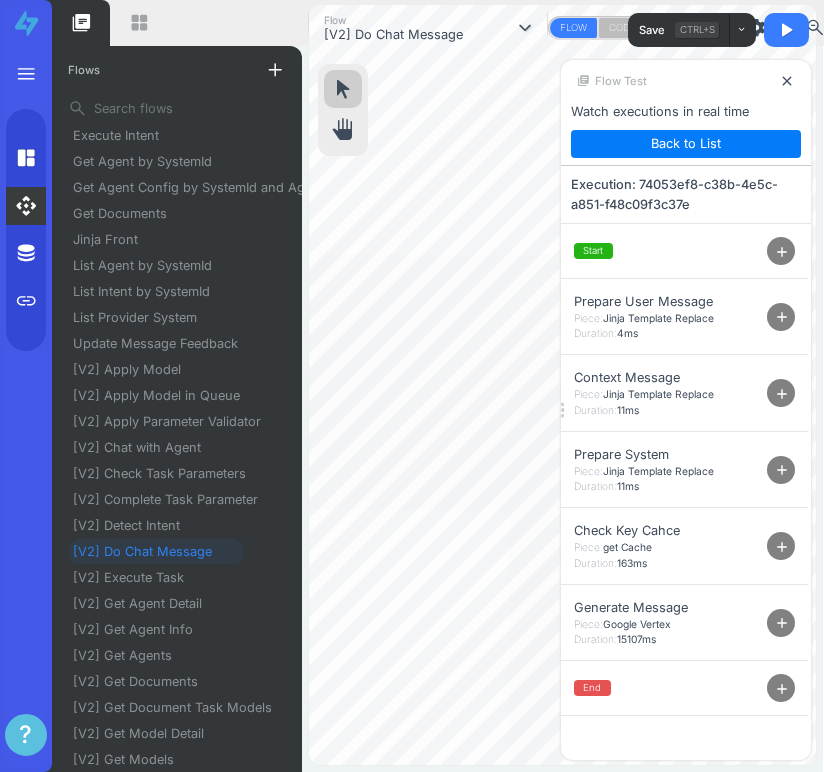 click on "add" at bounding box center [782, 623] 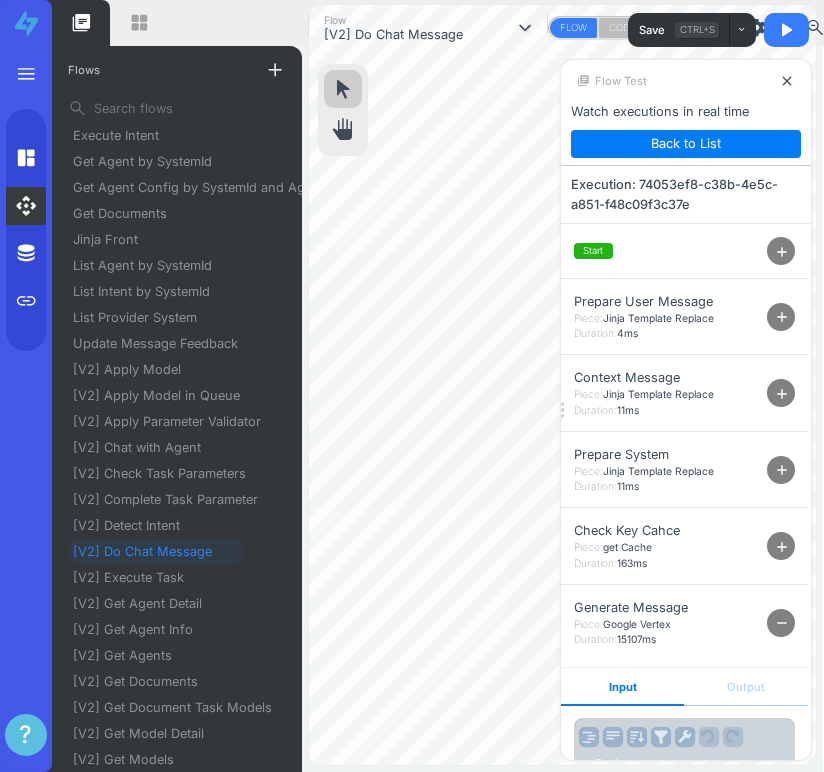 drag, startPoint x: 753, startPoint y: 674, endPoint x: 717, endPoint y: 662, distance: 37.94733 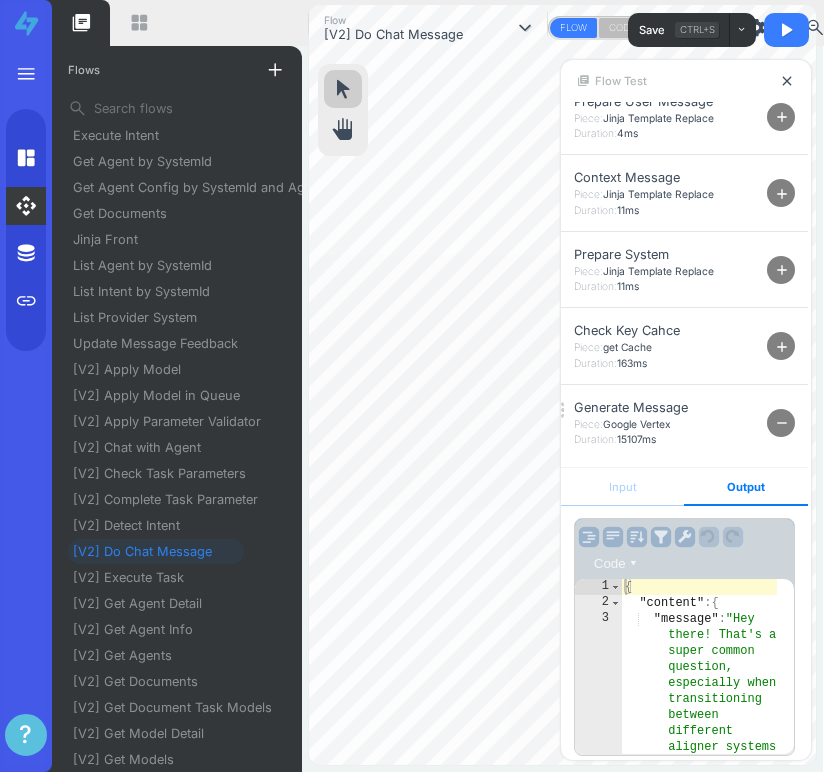 scroll, scrollTop: 262, scrollLeft: 0, axis: vertical 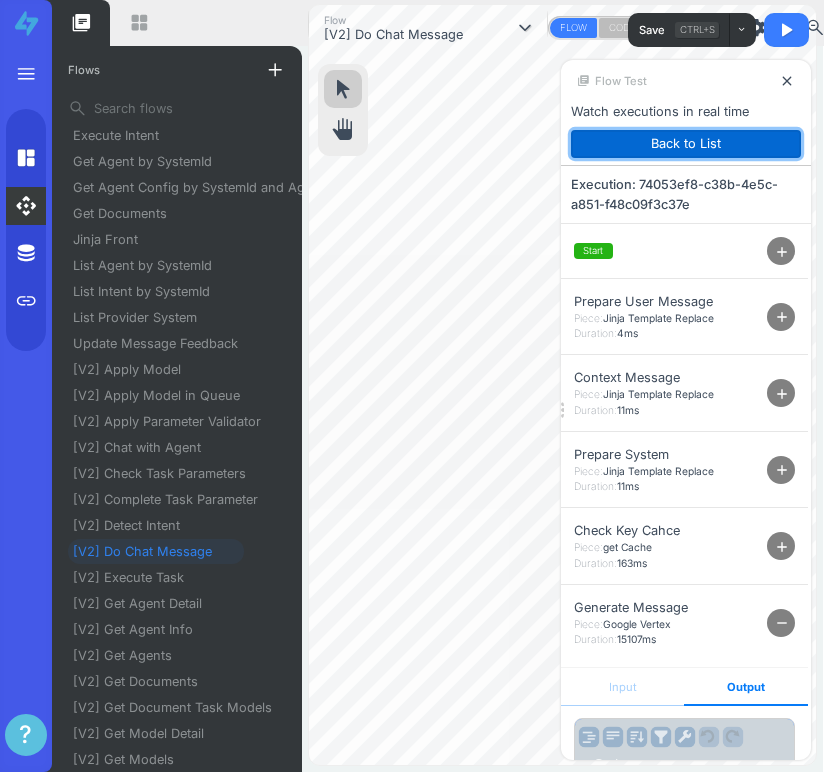 click on "Back to List" at bounding box center [686, 144] 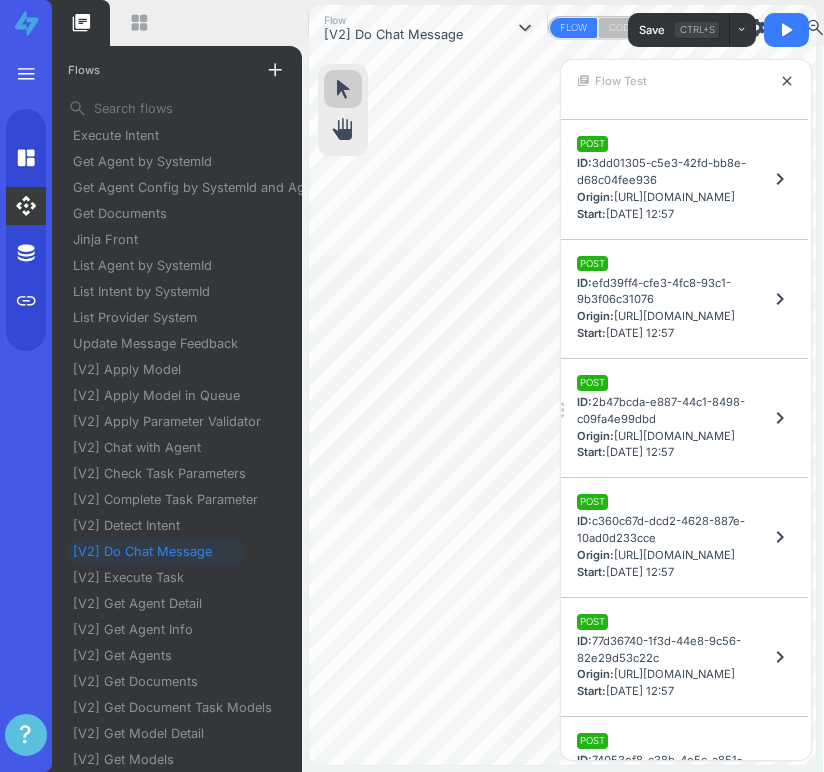 scroll, scrollTop: 8386, scrollLeft: 0, axis: vertical 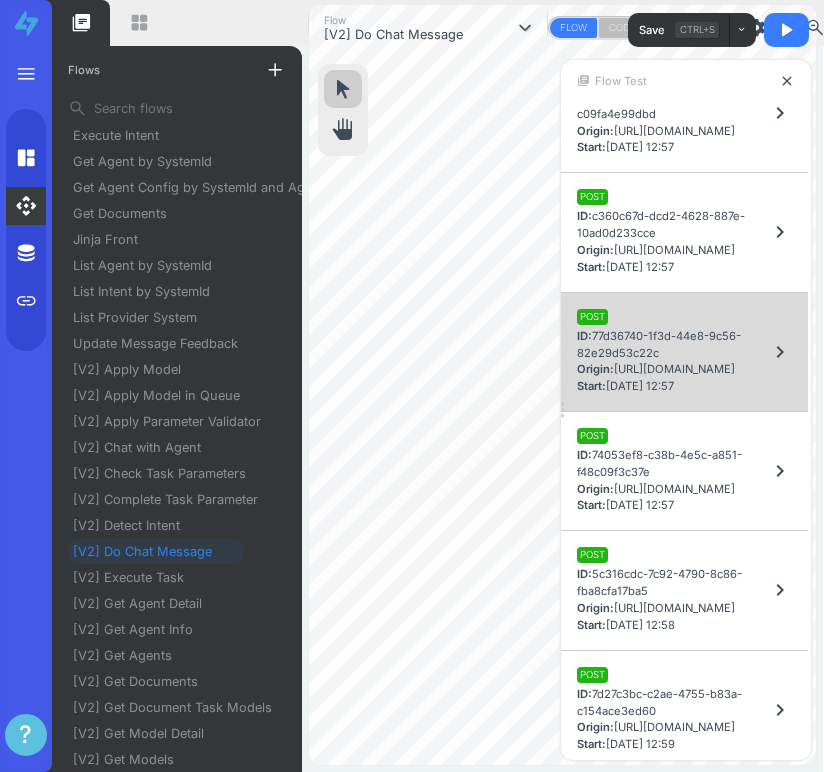 click on "ID:  77d36740-1f3d-44e8-9c56-82e29d53c22c" at bounding box center (672, 345) 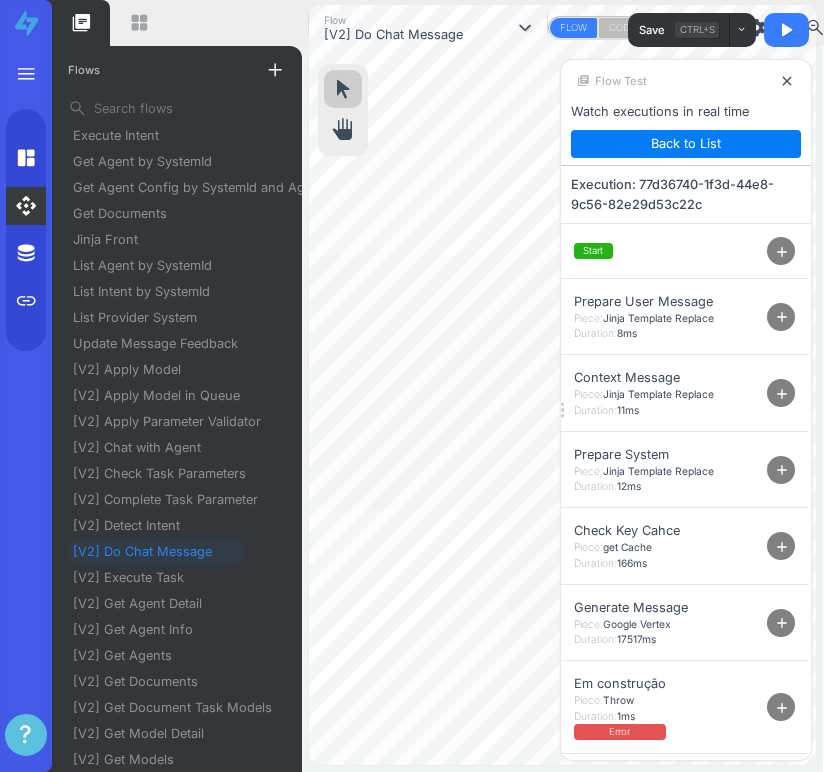 click on "add" at bounding box center (782, 708) 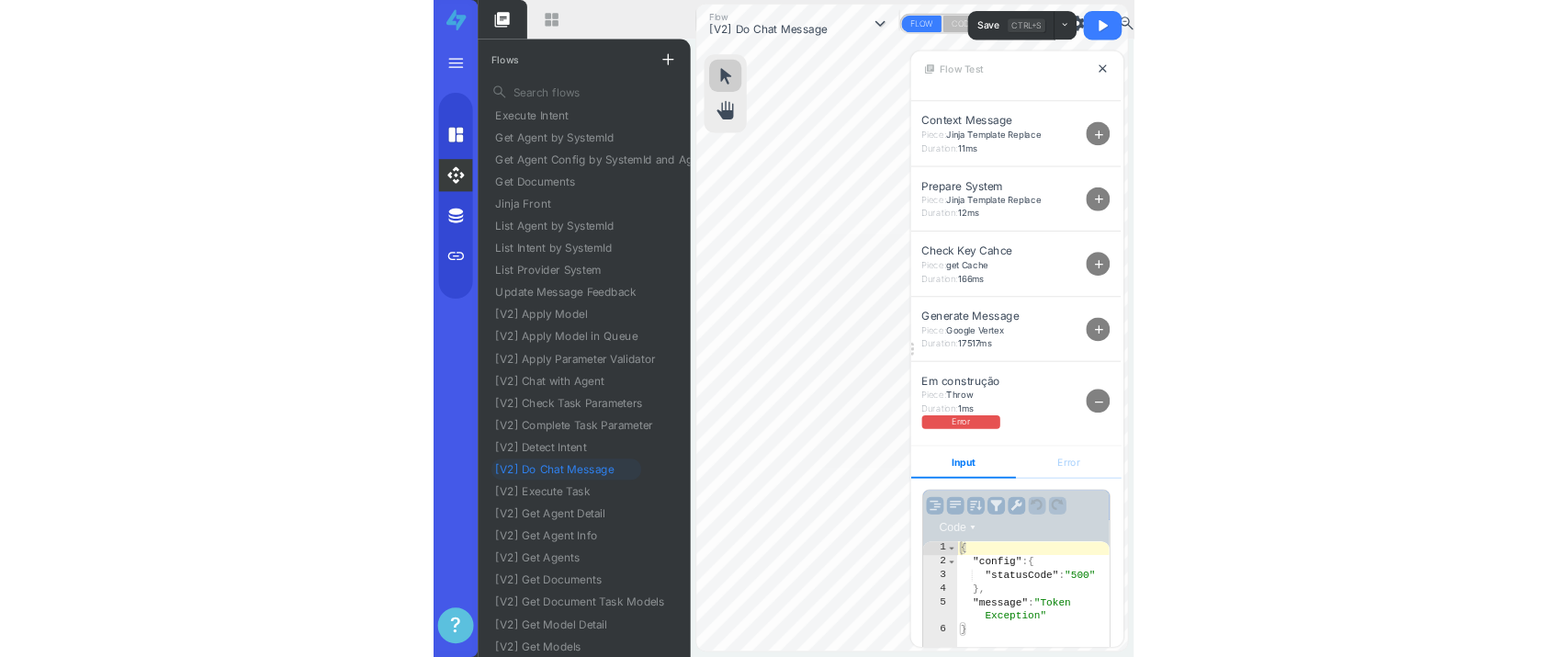 scroll, scrollTop: 276, scrollLeft: 0, axis: vertical 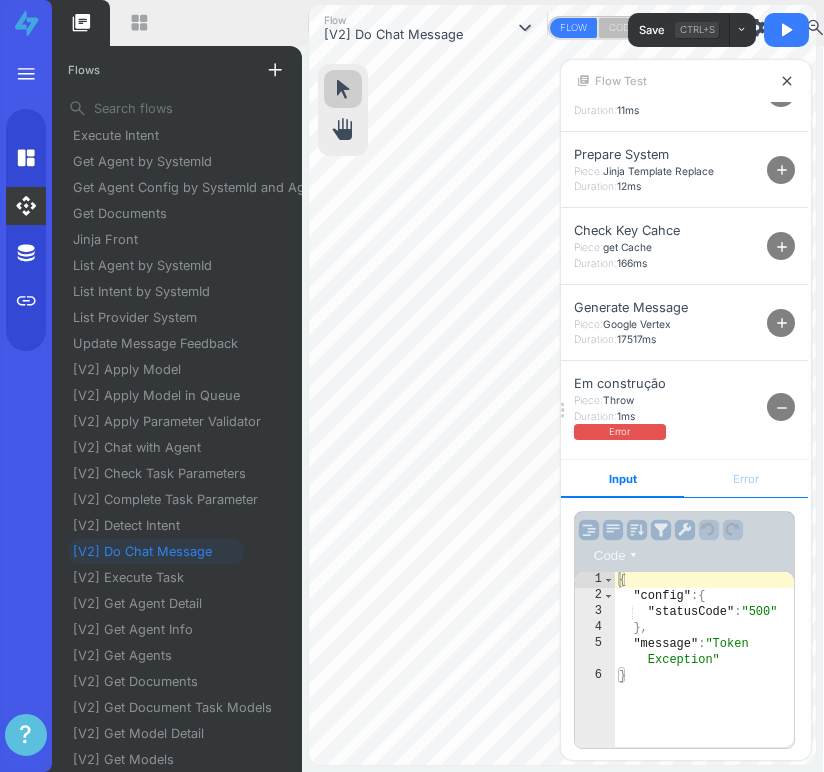 click on "Error" at bounding box center (745, 479) 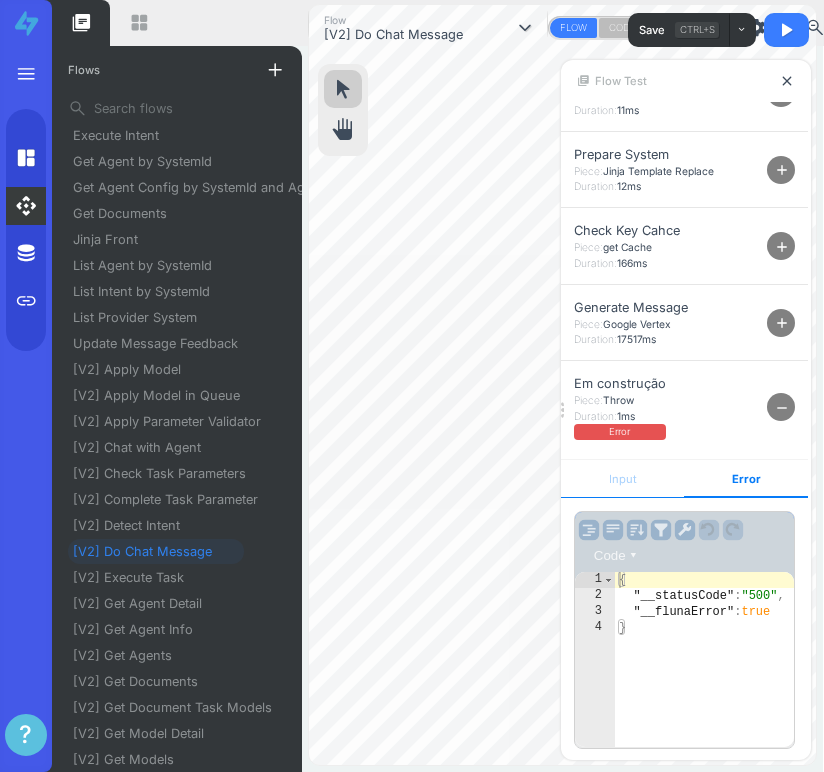 click on "Input" at bounding box center [622, 479] 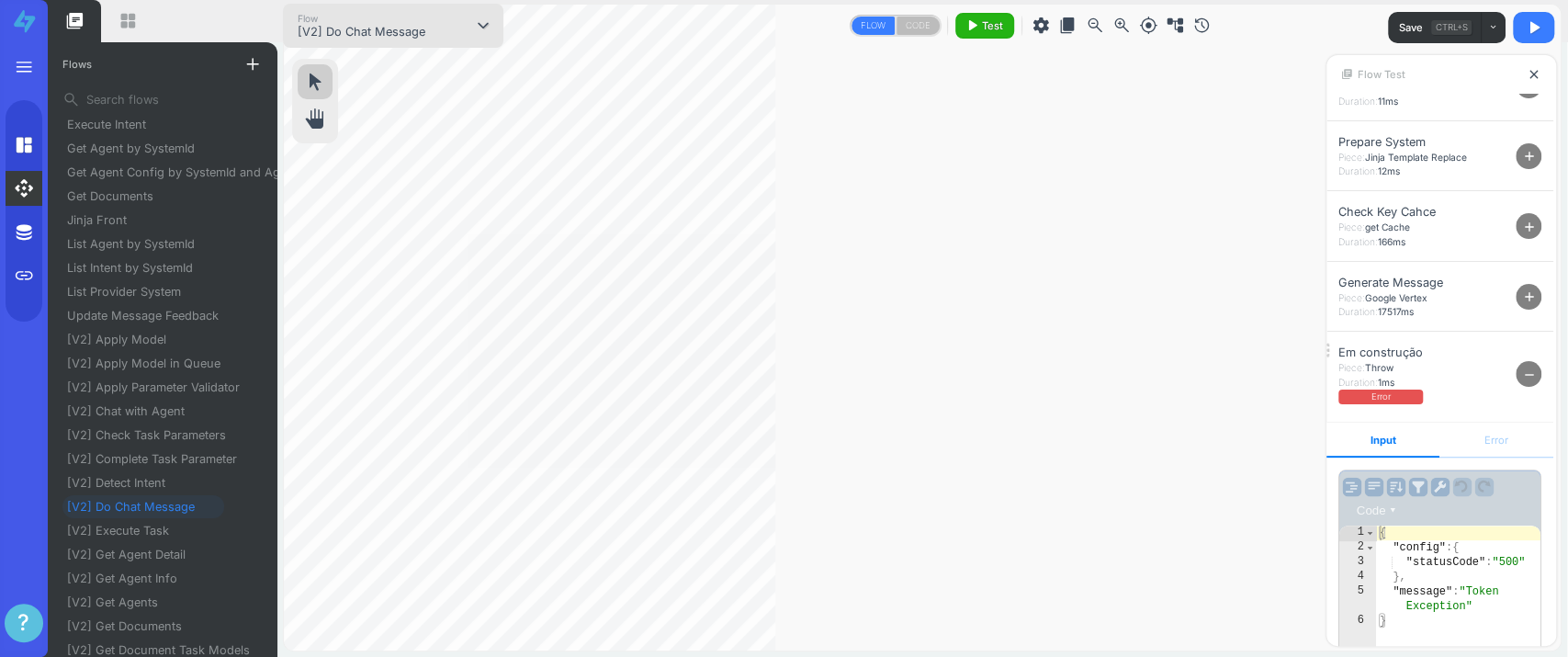 scroll, scrollTop: 204, scrollLeft: 0, axis: vertical 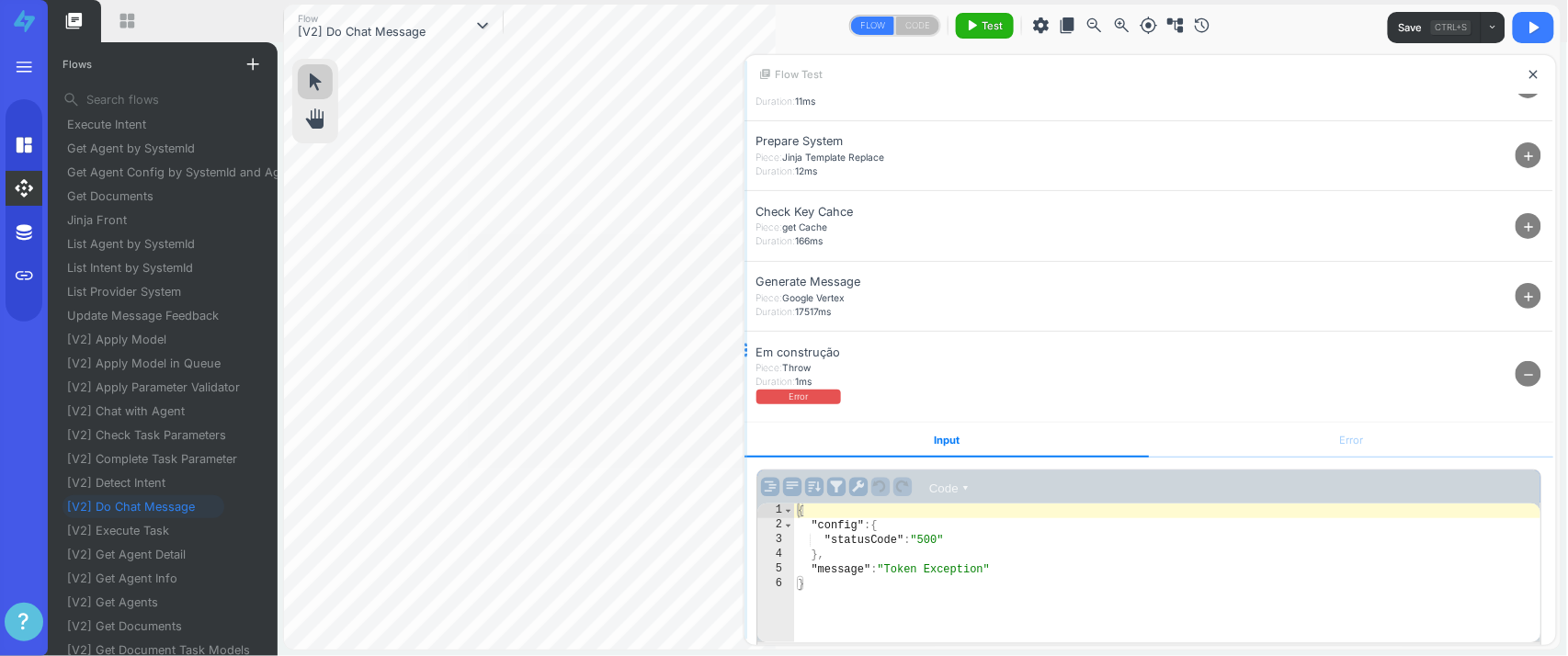 drag, startPoint x: 1326, startPoint y: 344, endPoint x: 745, endPoint y: 375, distance: 581.8264 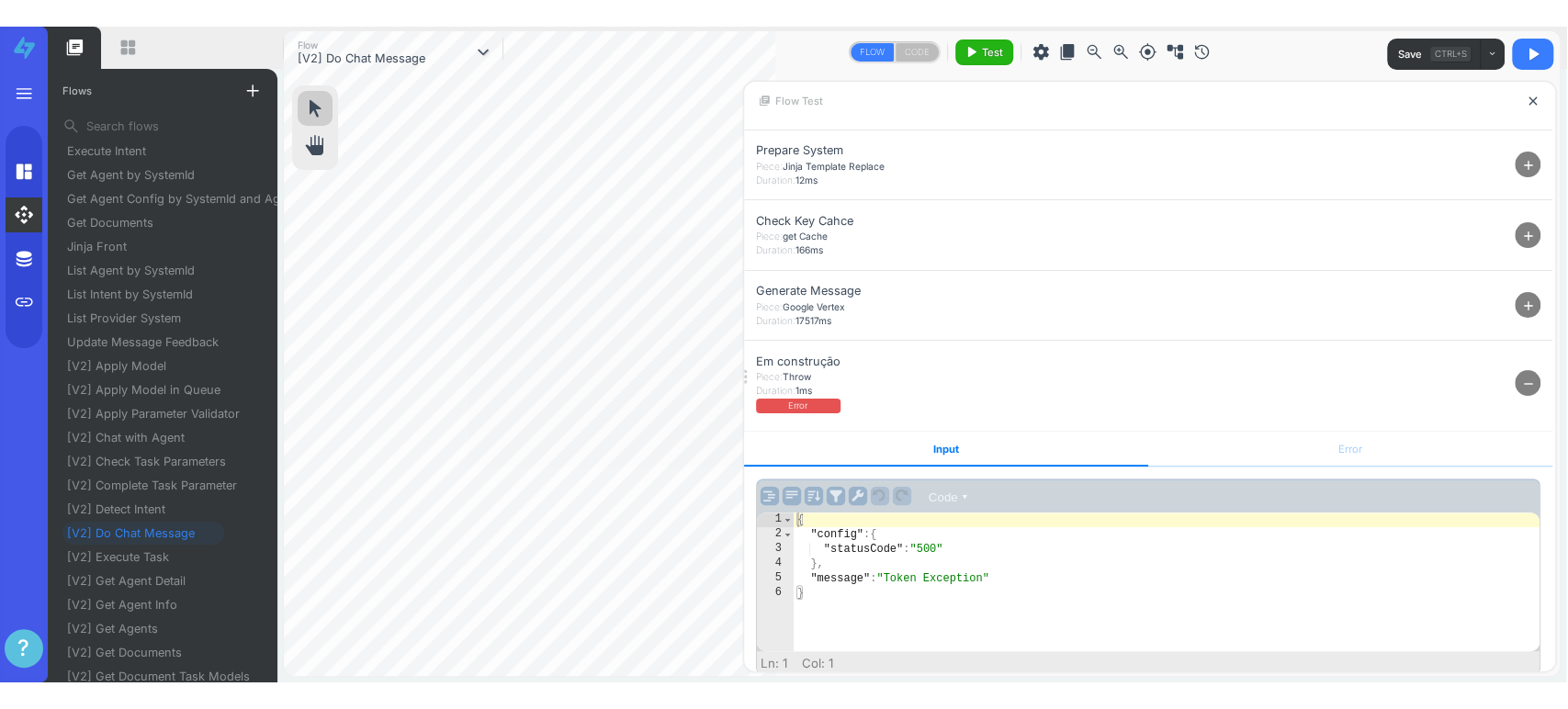 scroll, scrollTop: 286, scrollLeft: 0, axis: vertical 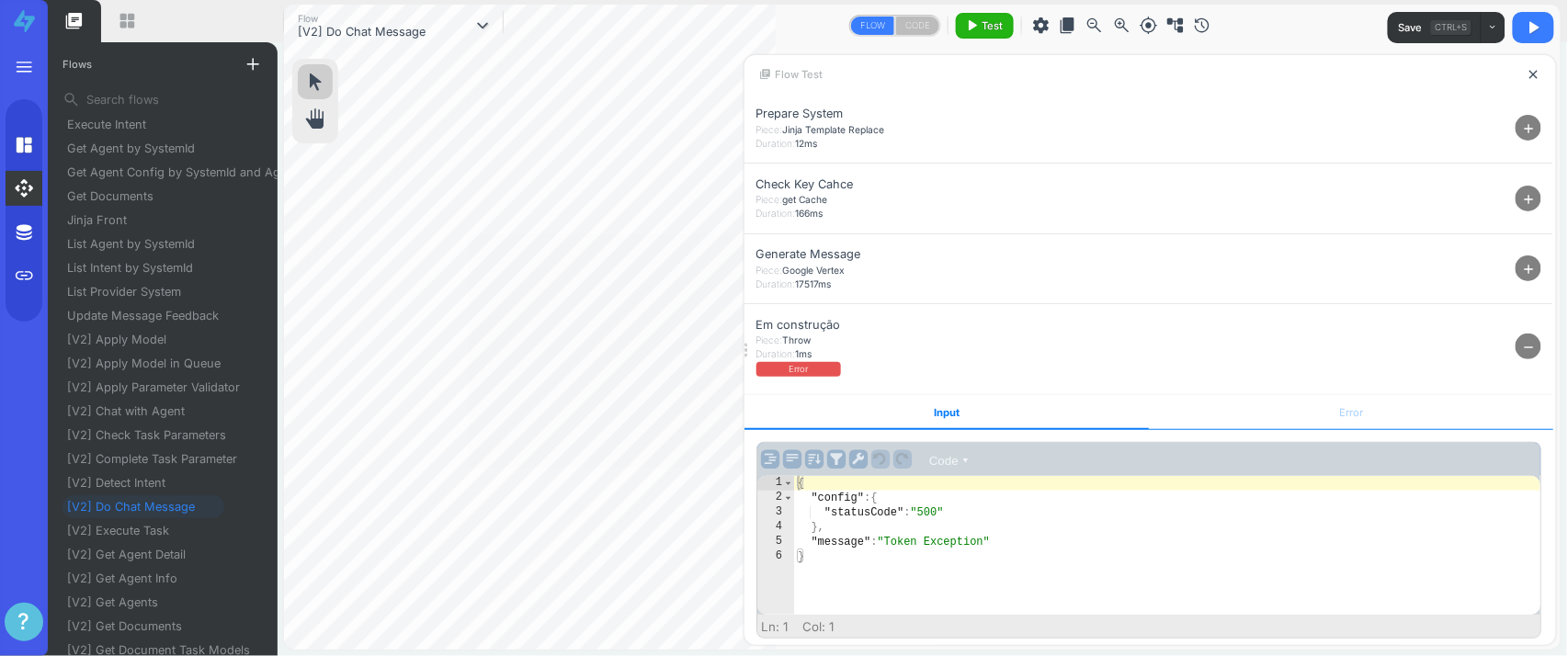 click on "Error" at bounding box center (1351, 413) 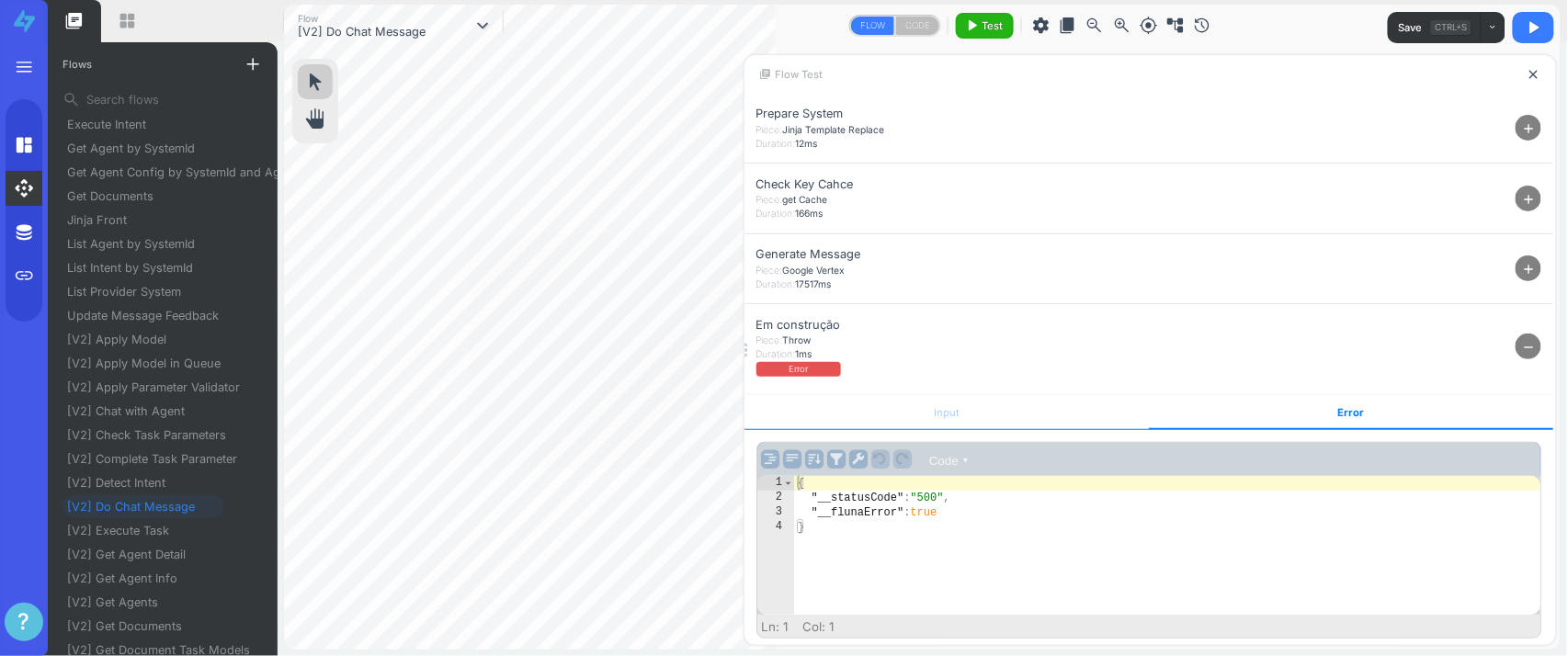 click on "Input" at bounding box center [947, 413] 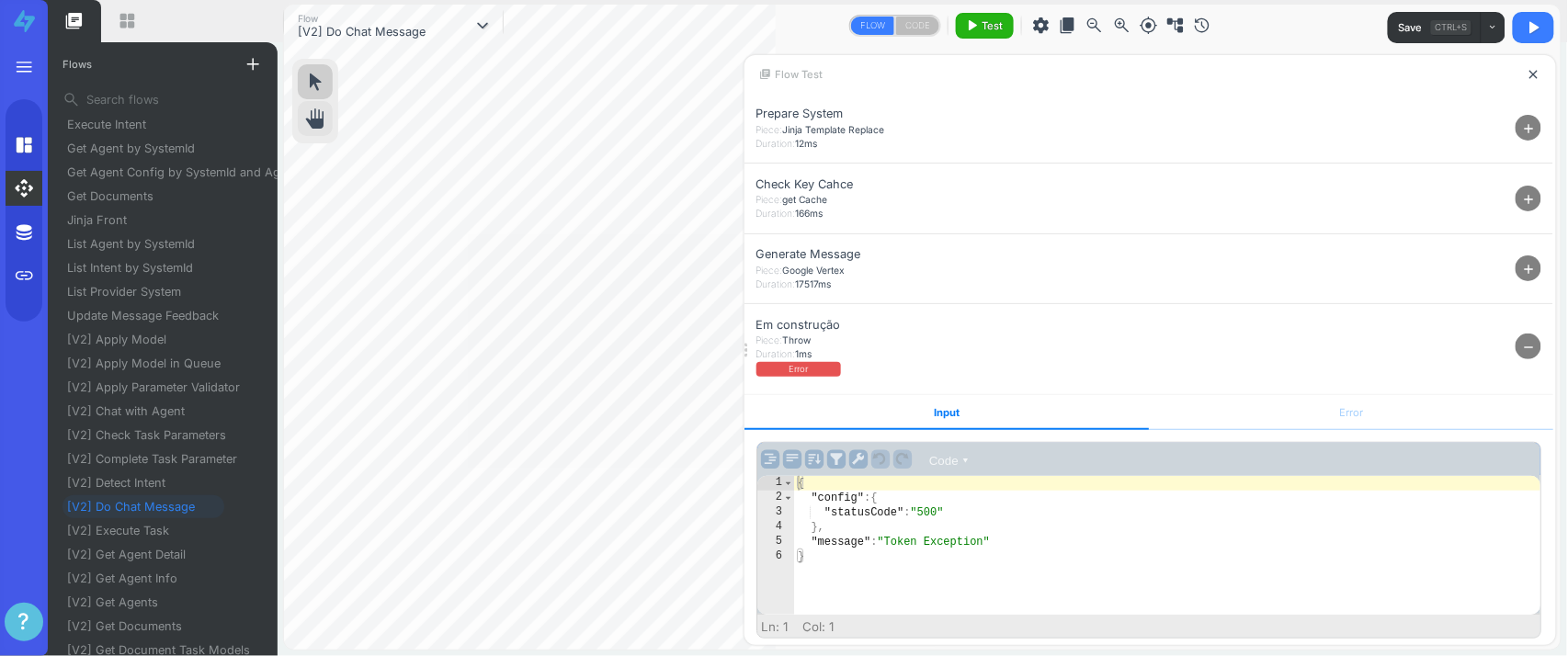 click on "pan_tool" at bounding box center (315, 119) 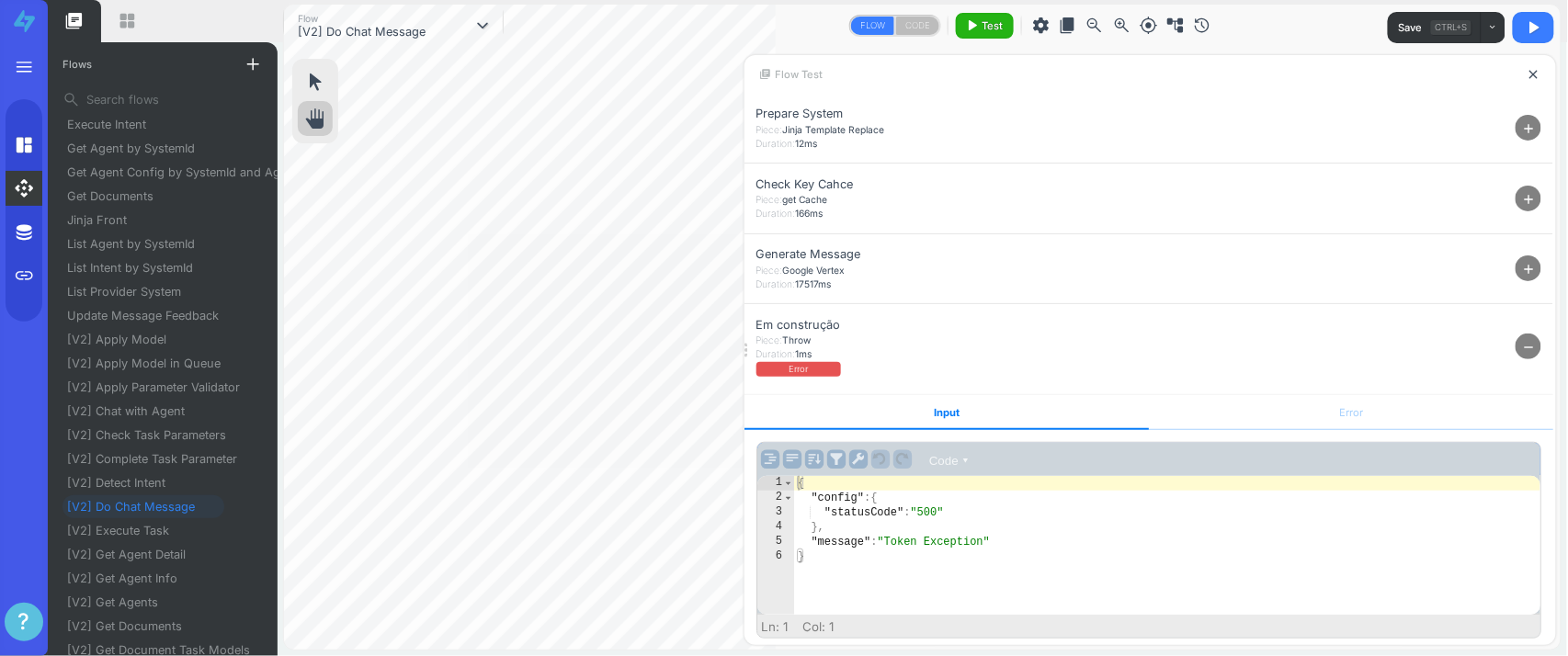 click on "{    "config" :  {       "statusCode" :  "500"    } ,    "message" :  "Token Exception" }" at bounding box center [1167, 560] 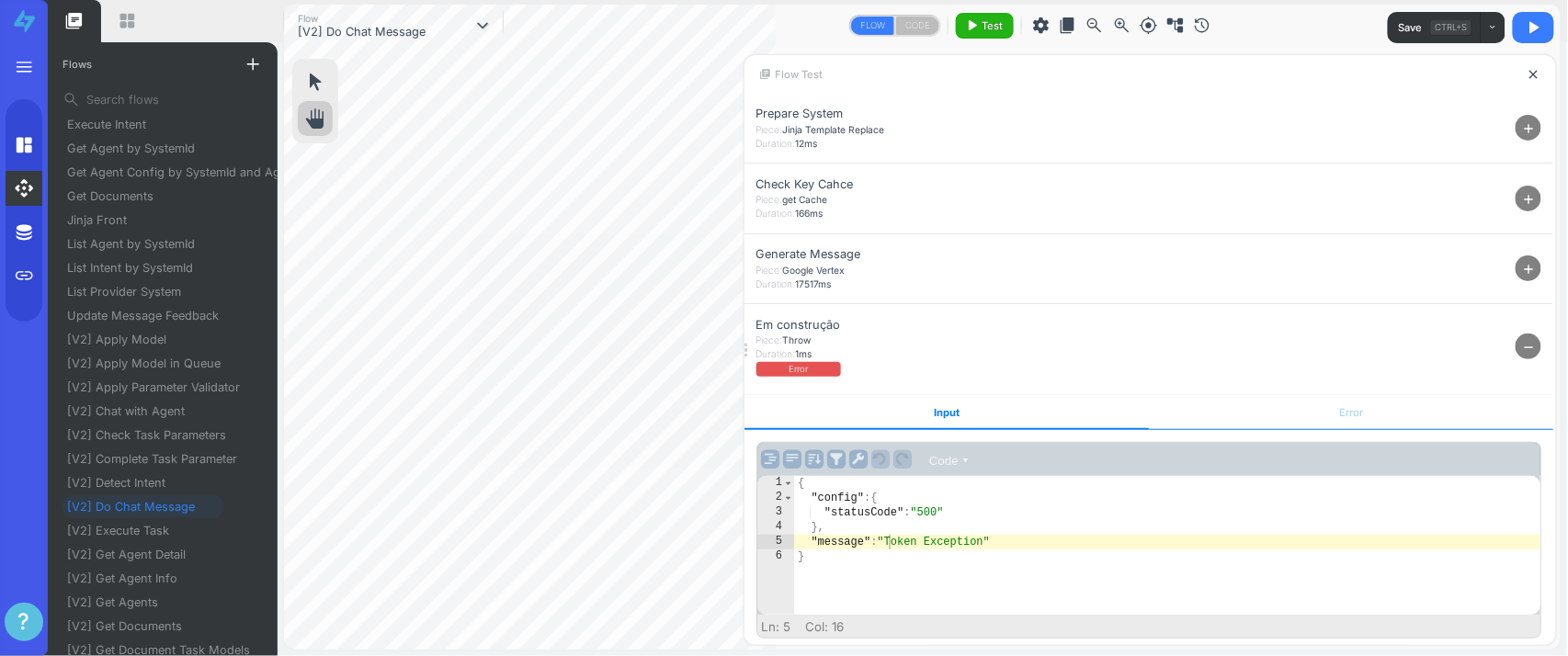 click on "Error" at bounding box center (1351, 413) 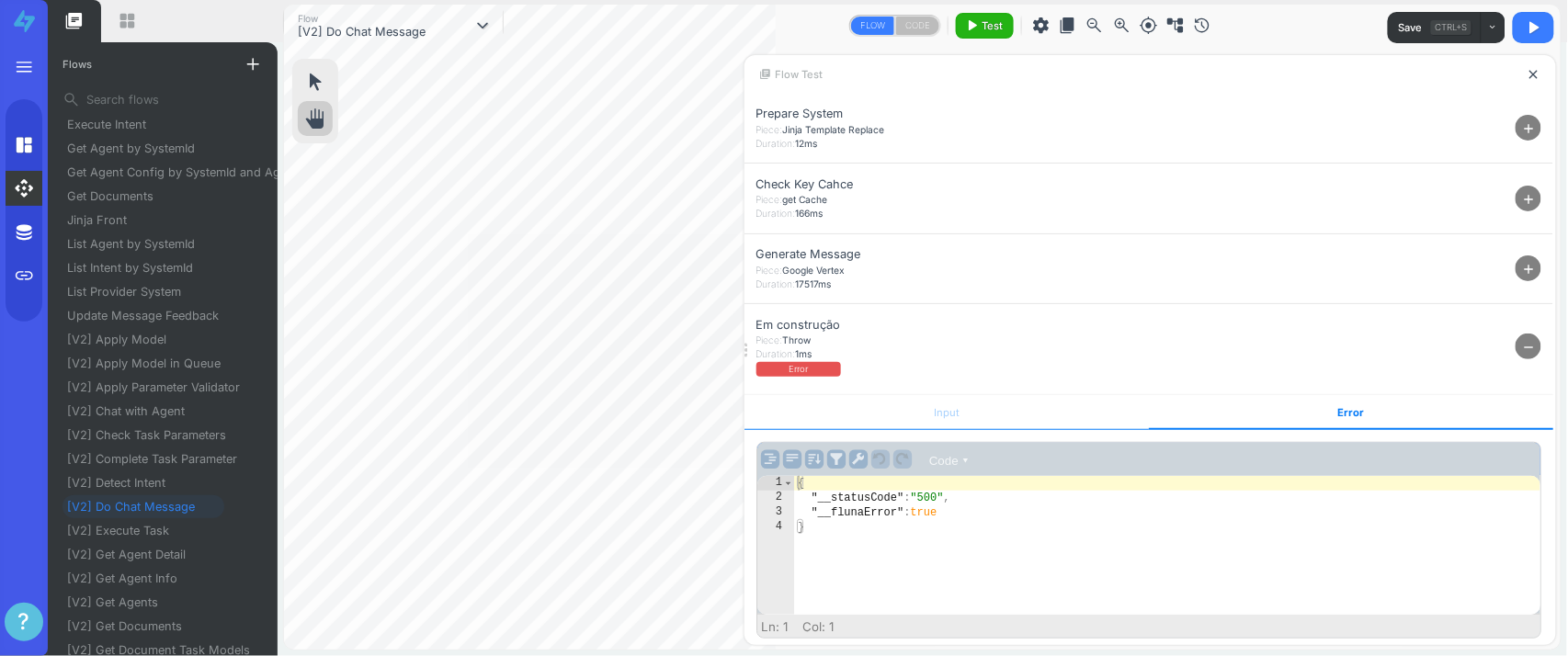 click on "Input" at bounding box center (947, 413) 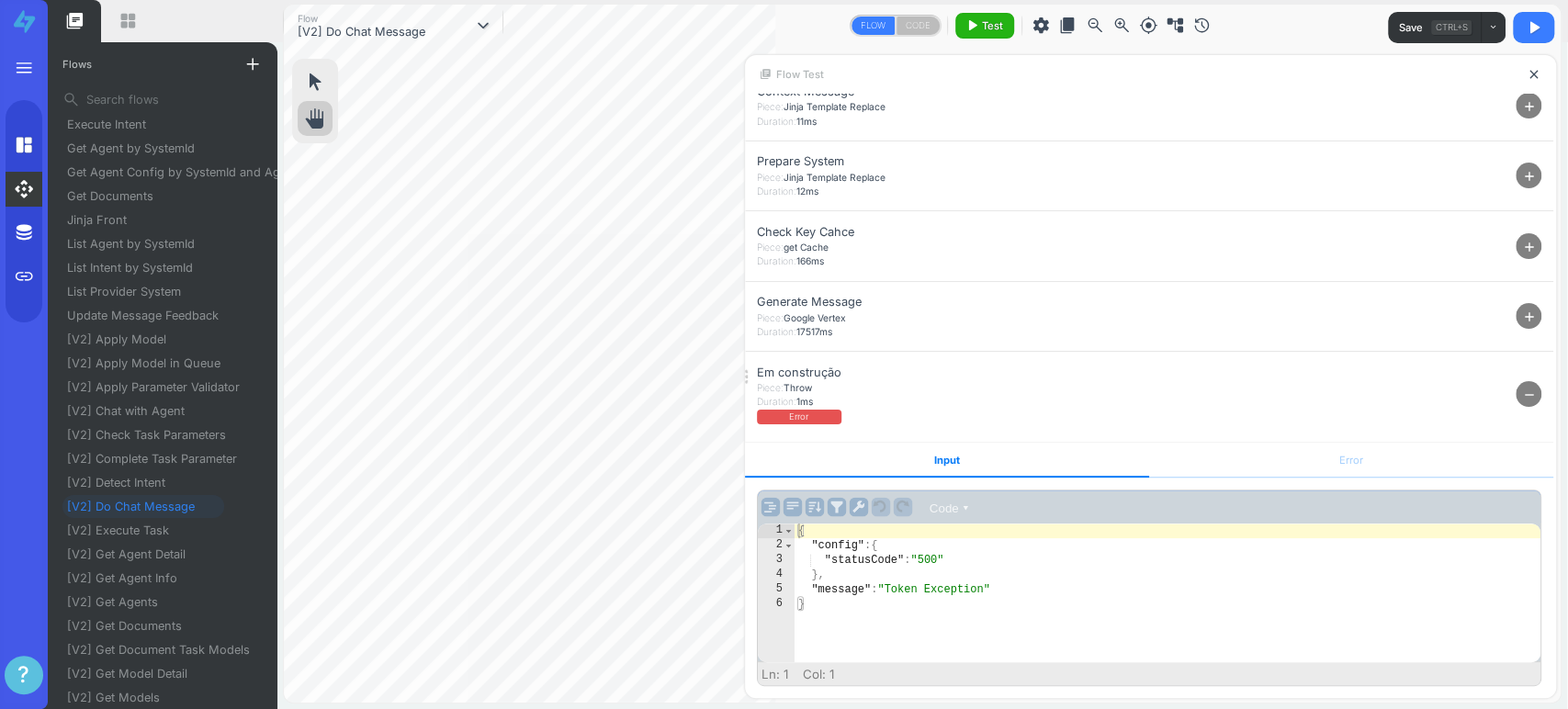 scroll, scrollTop: 204, scrollLeft: 0, axis: vertical 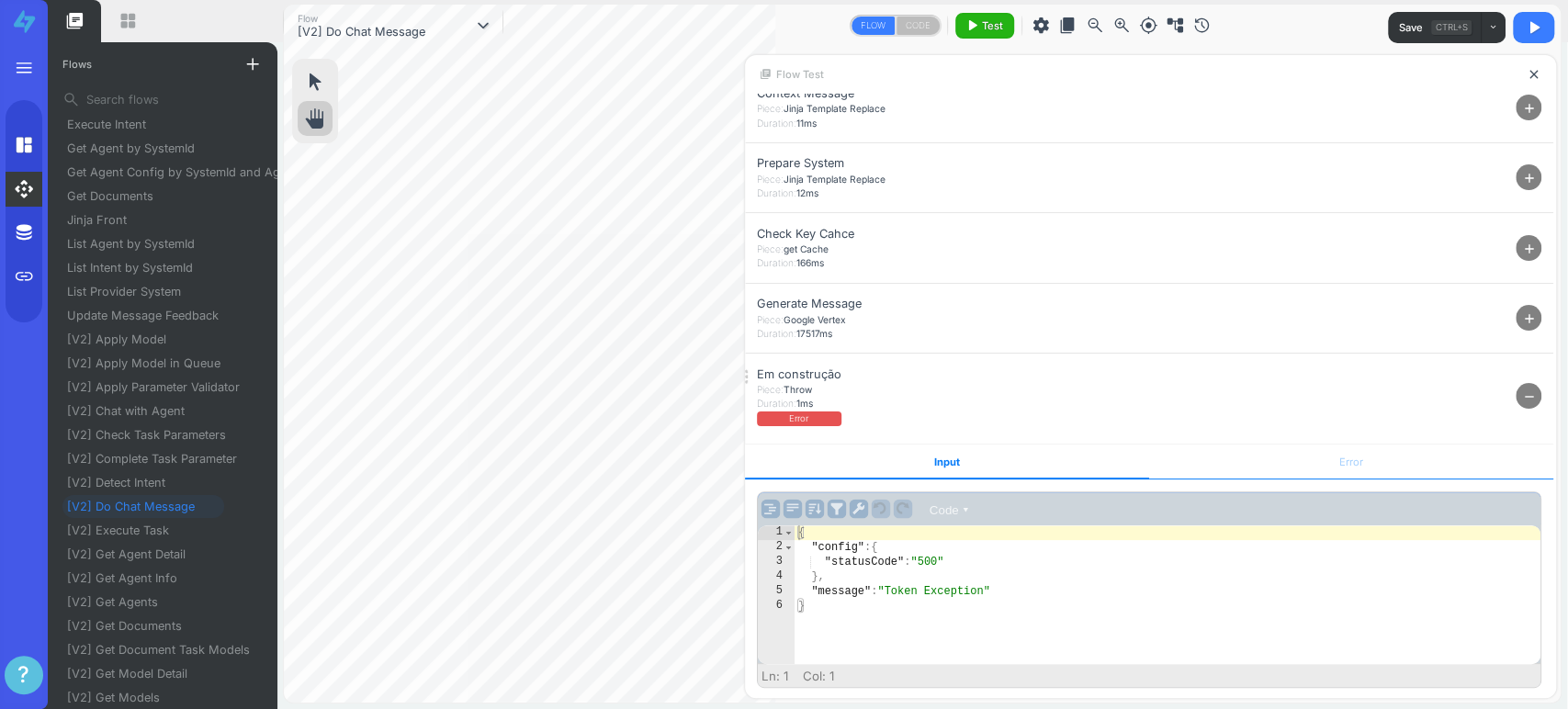 click on "Error" at bounding box center [1351, 462] 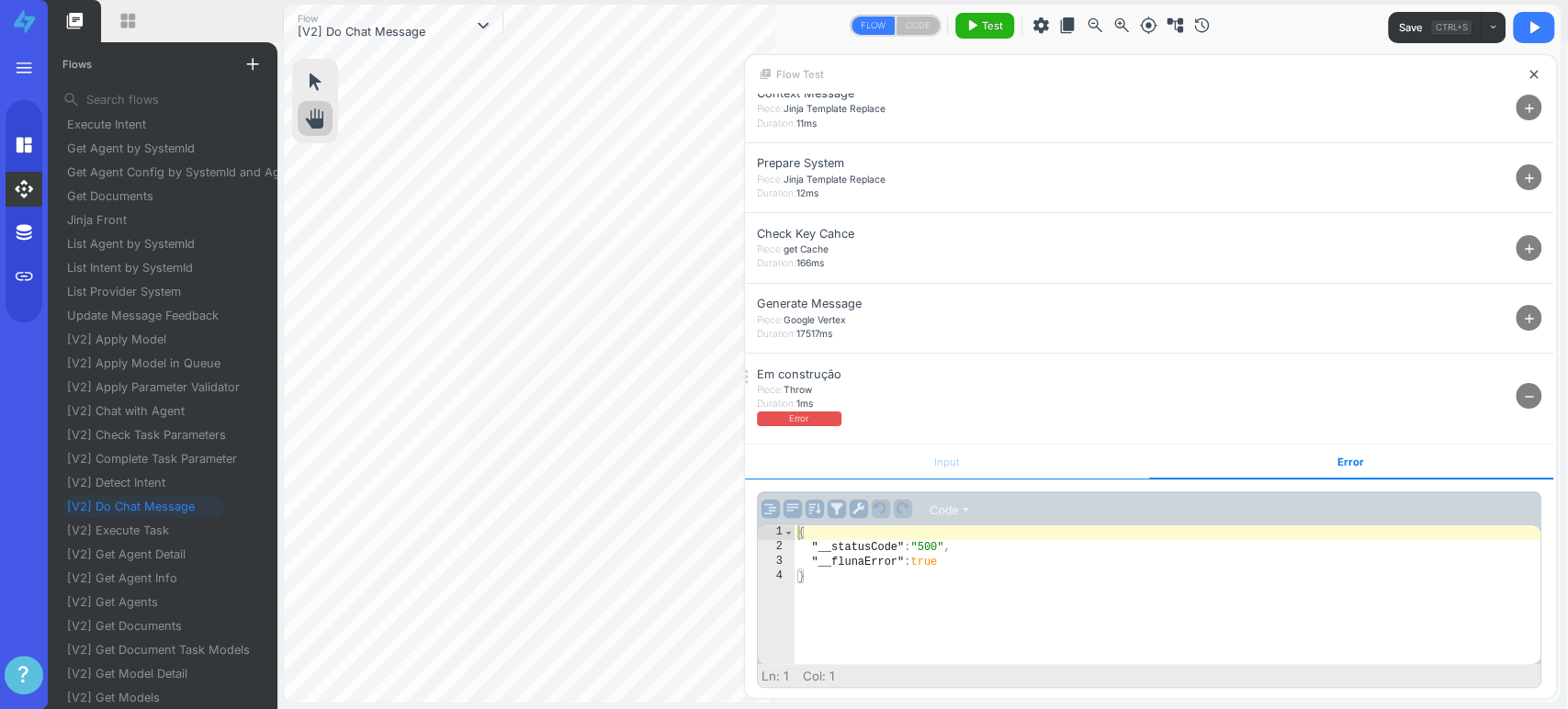 click on "Input" at bounding box center [947, 462] 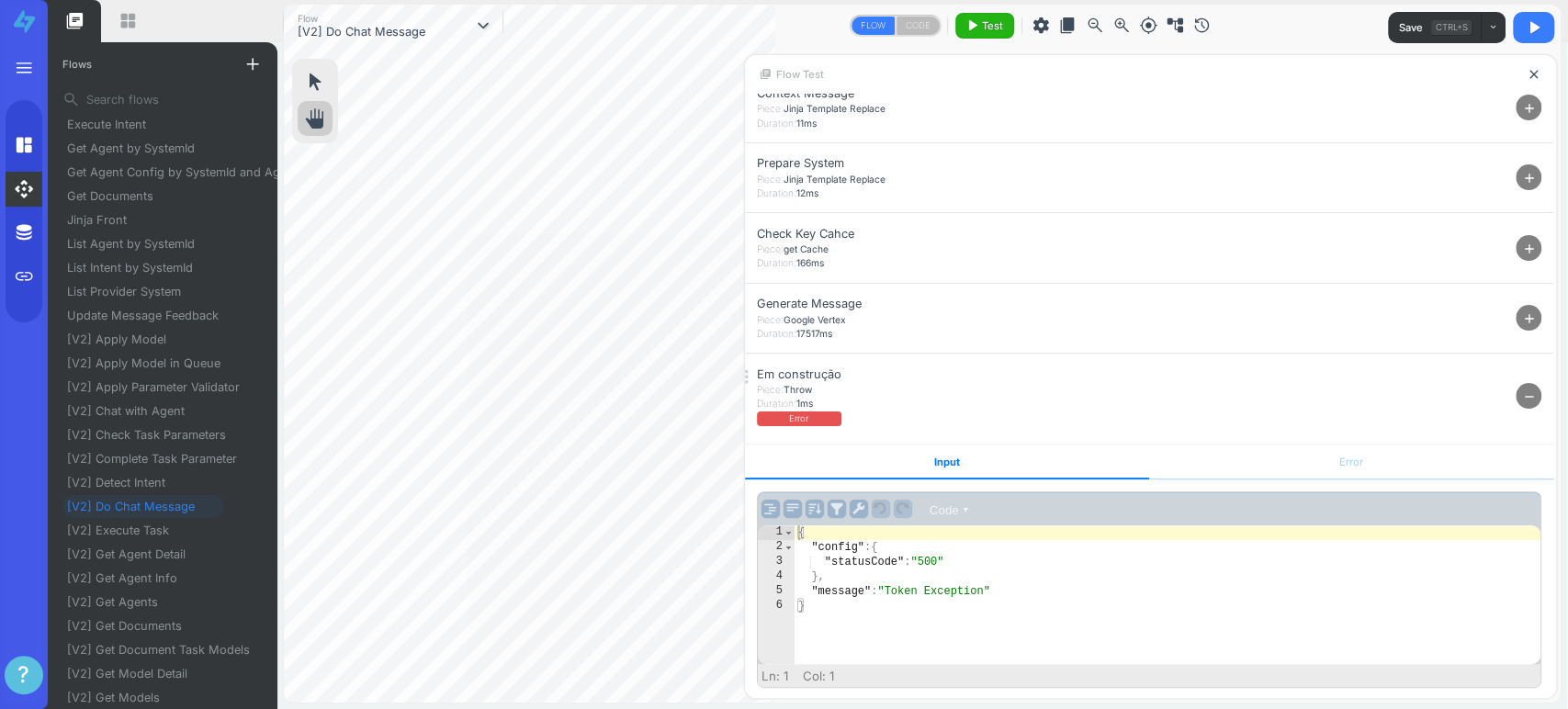 scroll, scrollTop: 0, scrollLeft: 0, axis: both 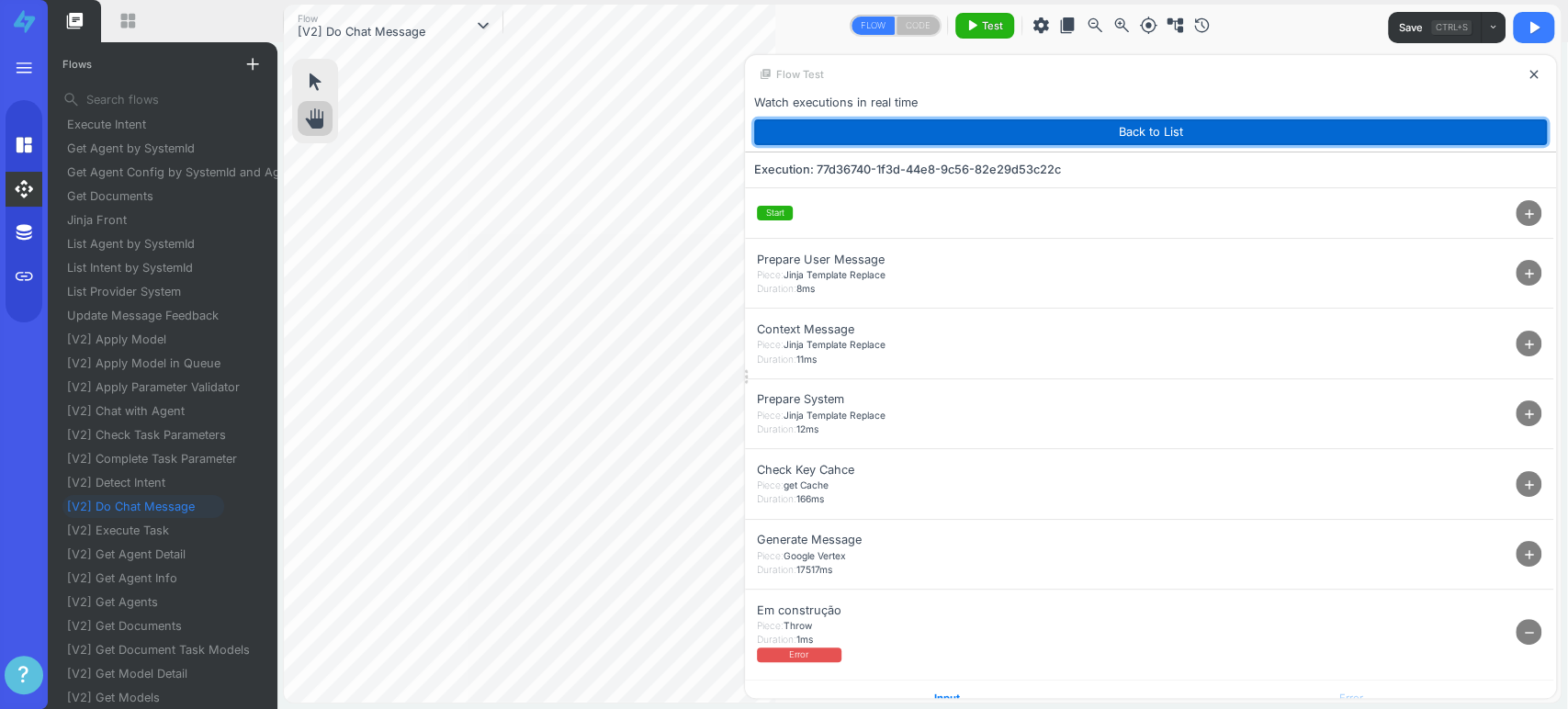 click on "Back to List" at bounding box center (1150, 132) 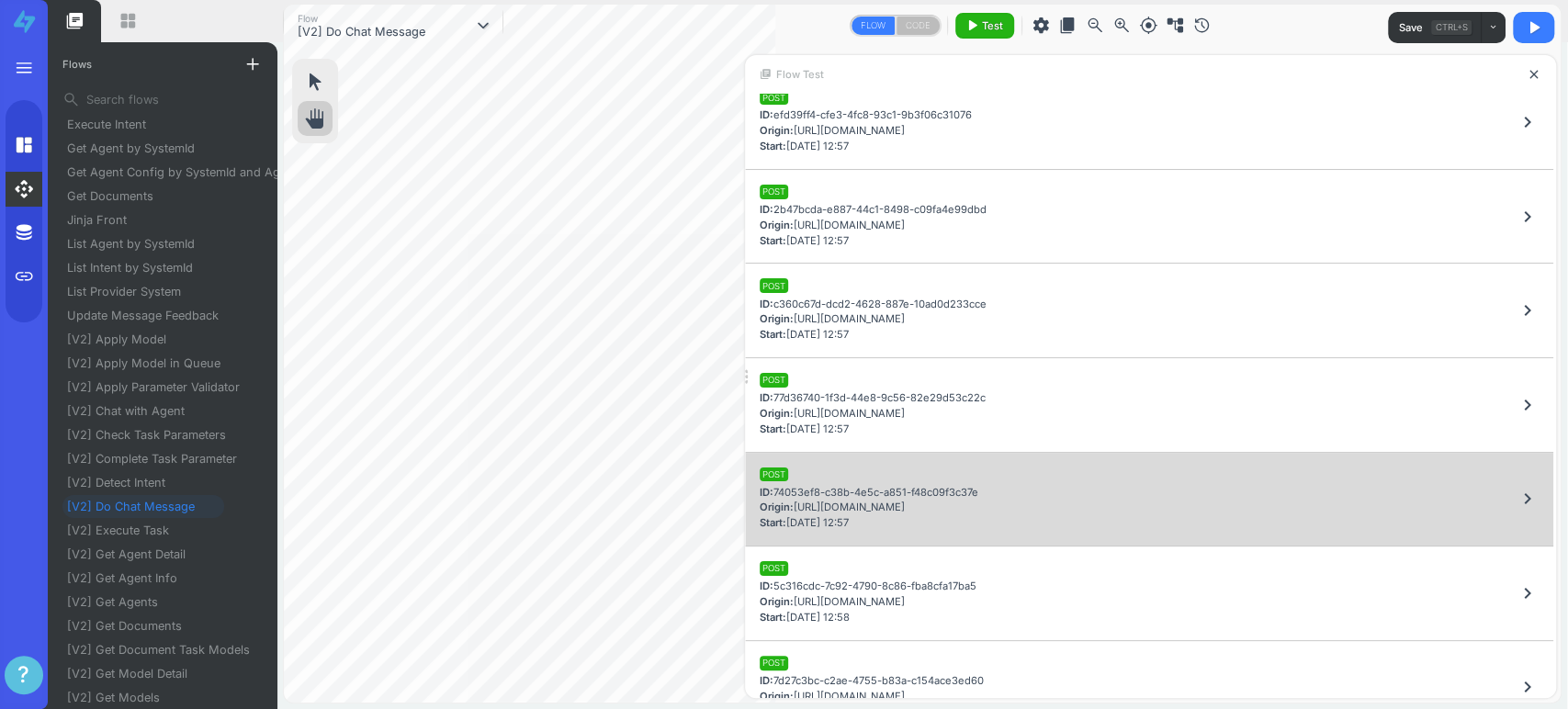 scroll, scrollTop: 6545, scrollLeft: 0, axis: vertical 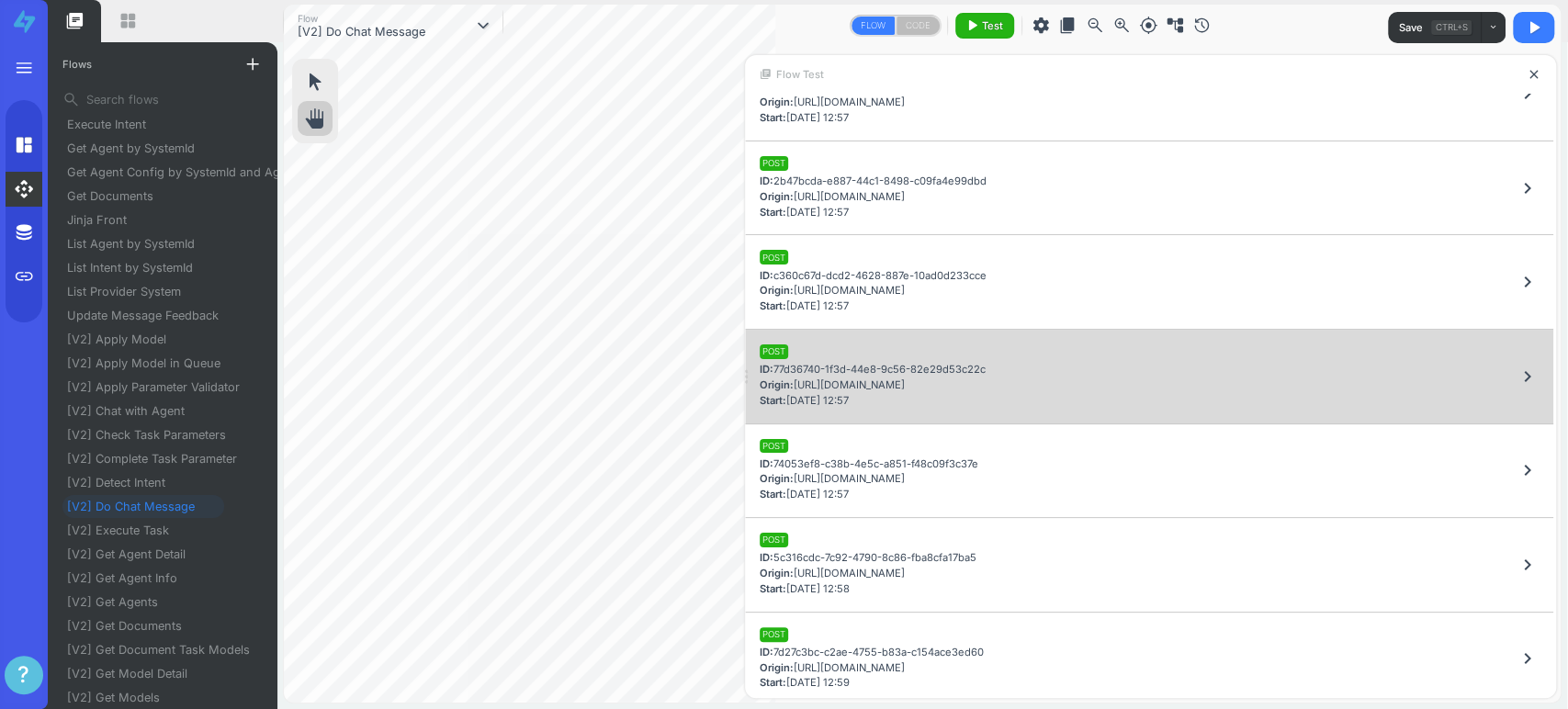click on "ID:  77d36740-1f3d-44e8-9c56-82e29d53c22c" at bounding box center (873, 369) 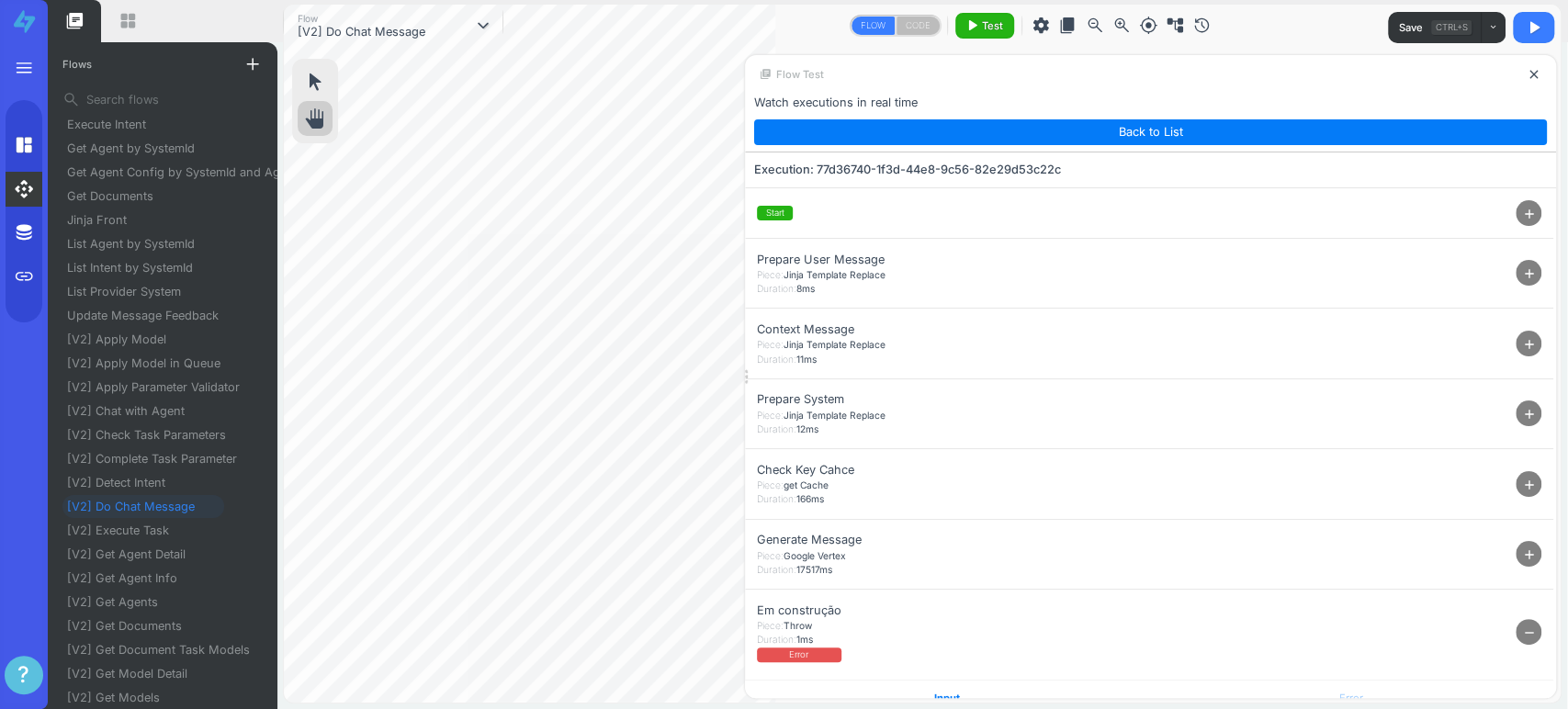 scroll, scrollTop: 0, scrollLeft: 0, axis: both 